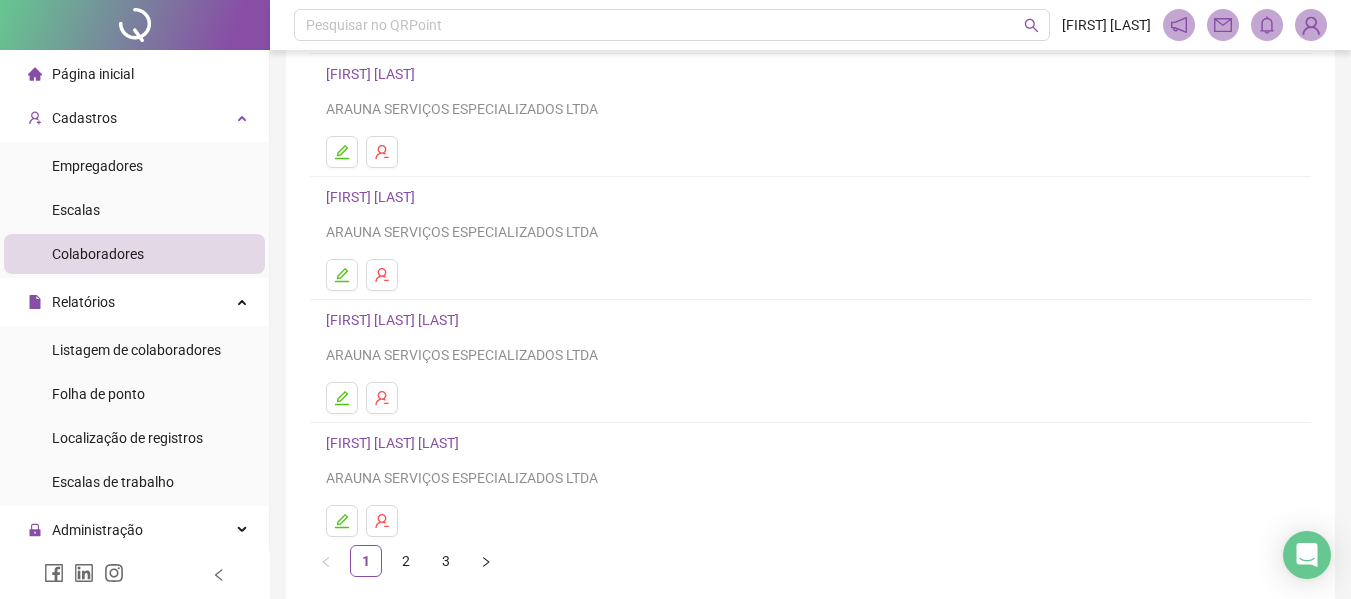 scroll, scrollTop: 368, scrollLeft: 0, axis: vertical 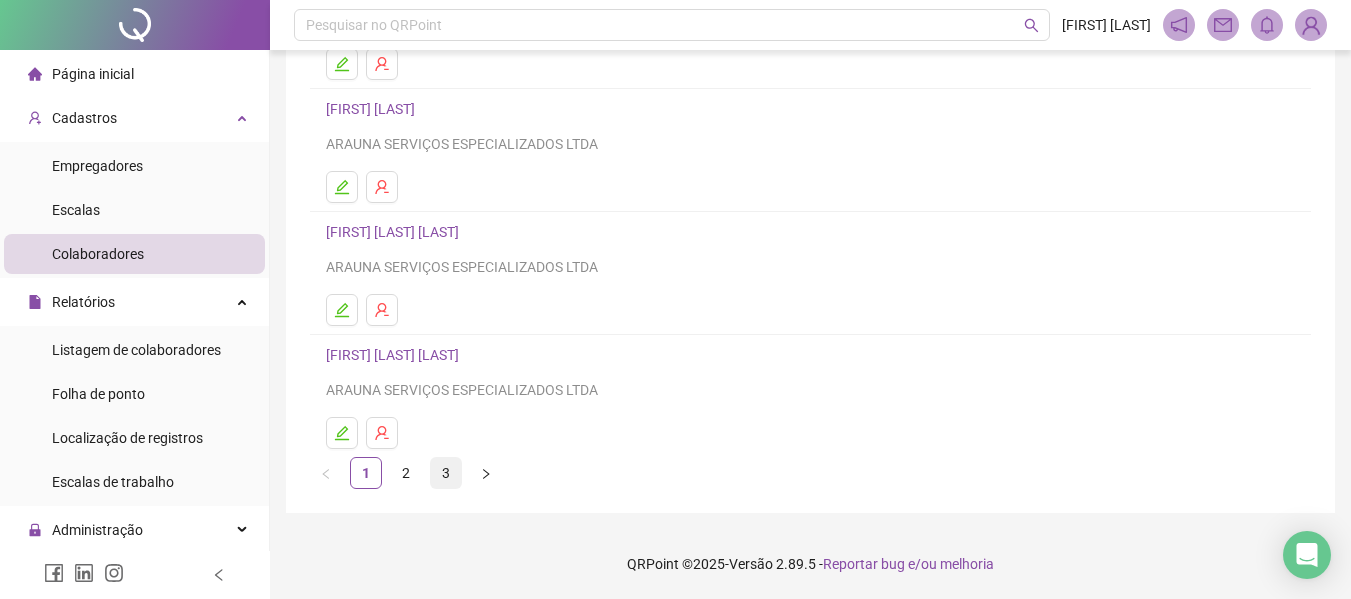 click on "3" at bounding box center [446, 473] 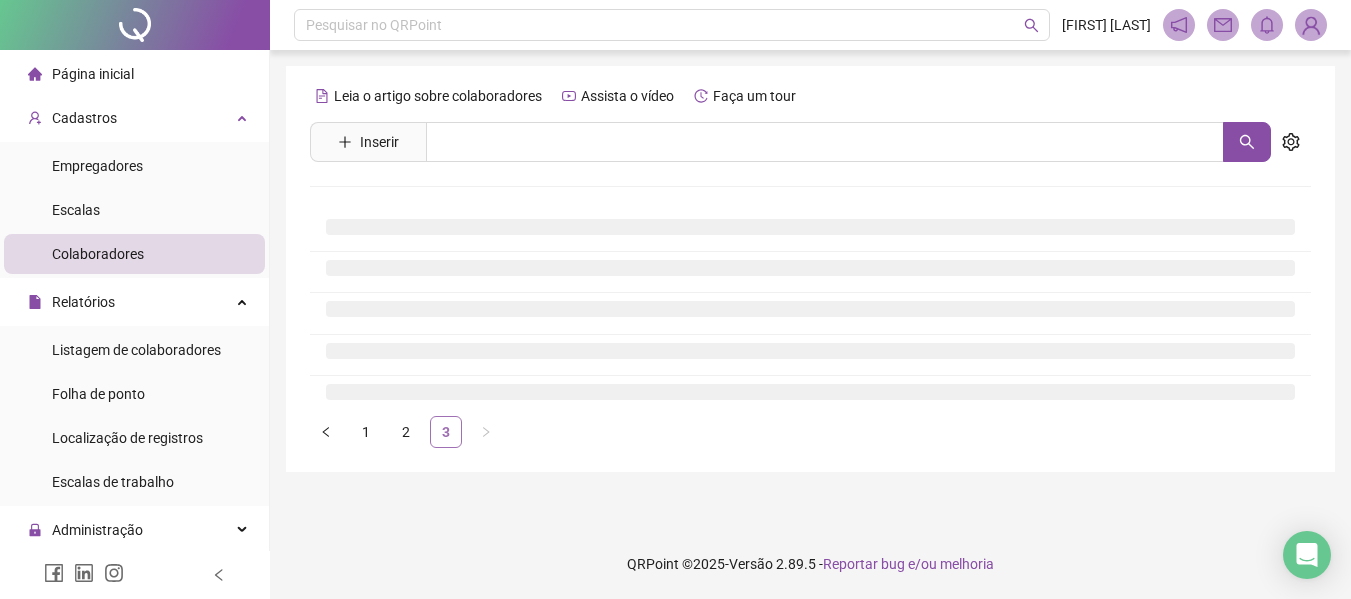 scroll, scrollTop: 0, scrollLeft: 0, axis: both 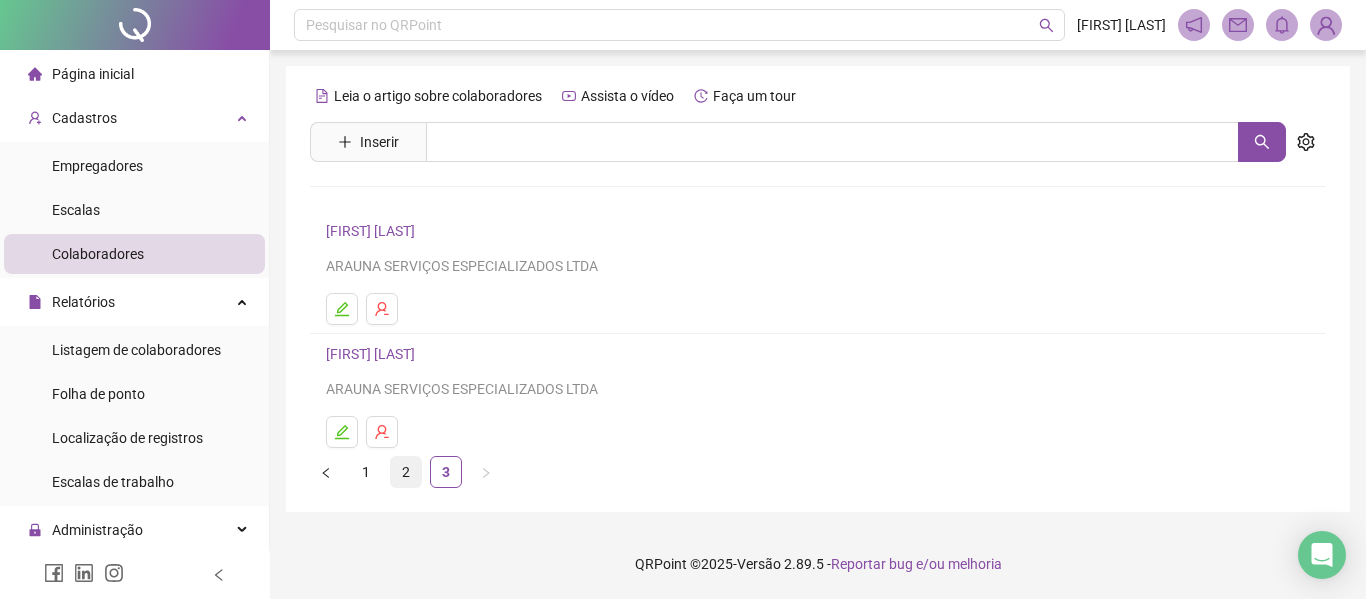 click on "2" at bounding box center [406, 472] 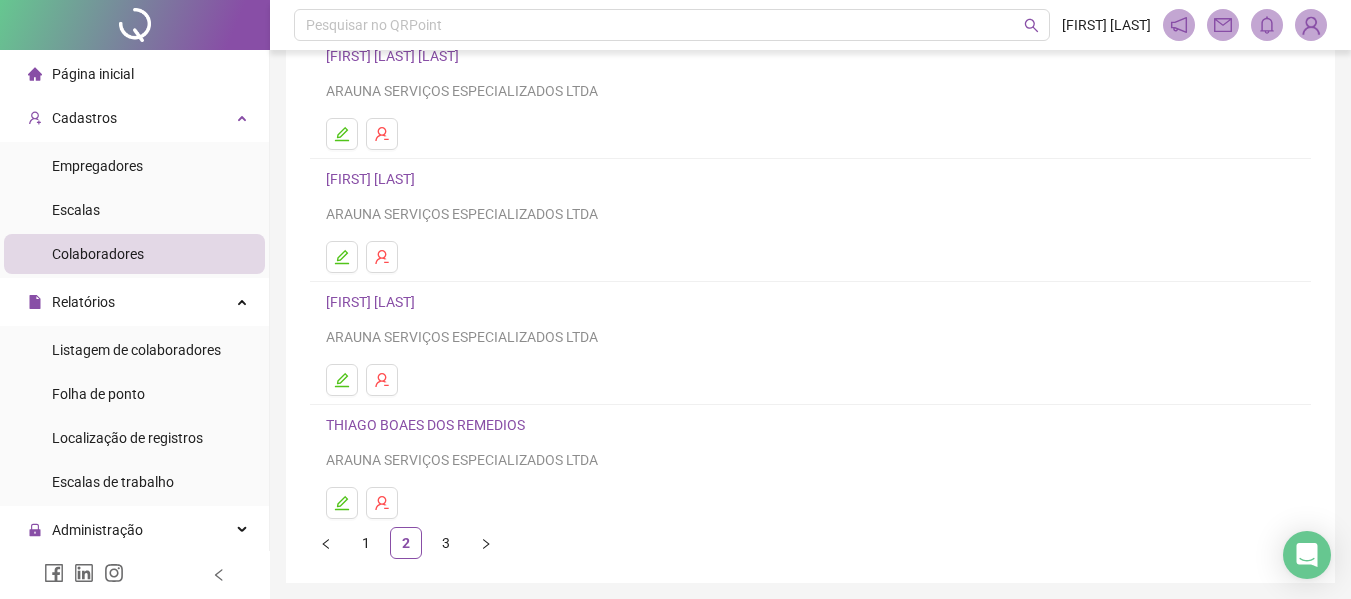 scroll, scrollTop: 300, scrollLeft: 0, axis: vertical 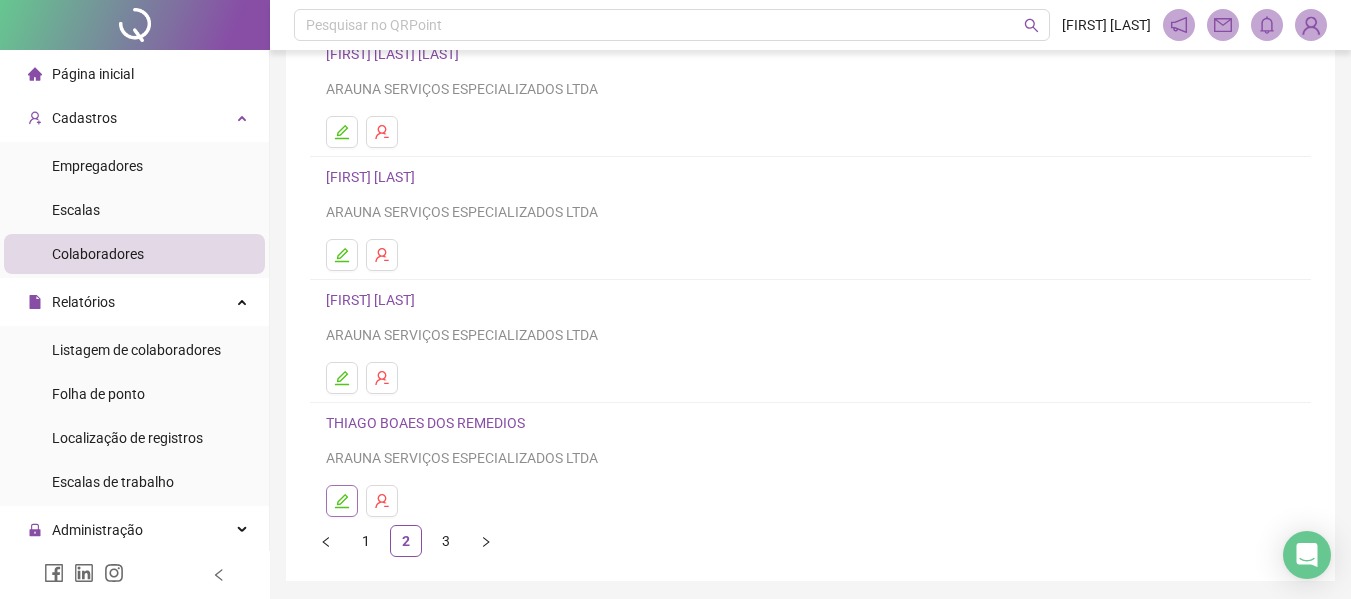 click at bounding box center (342, 501) 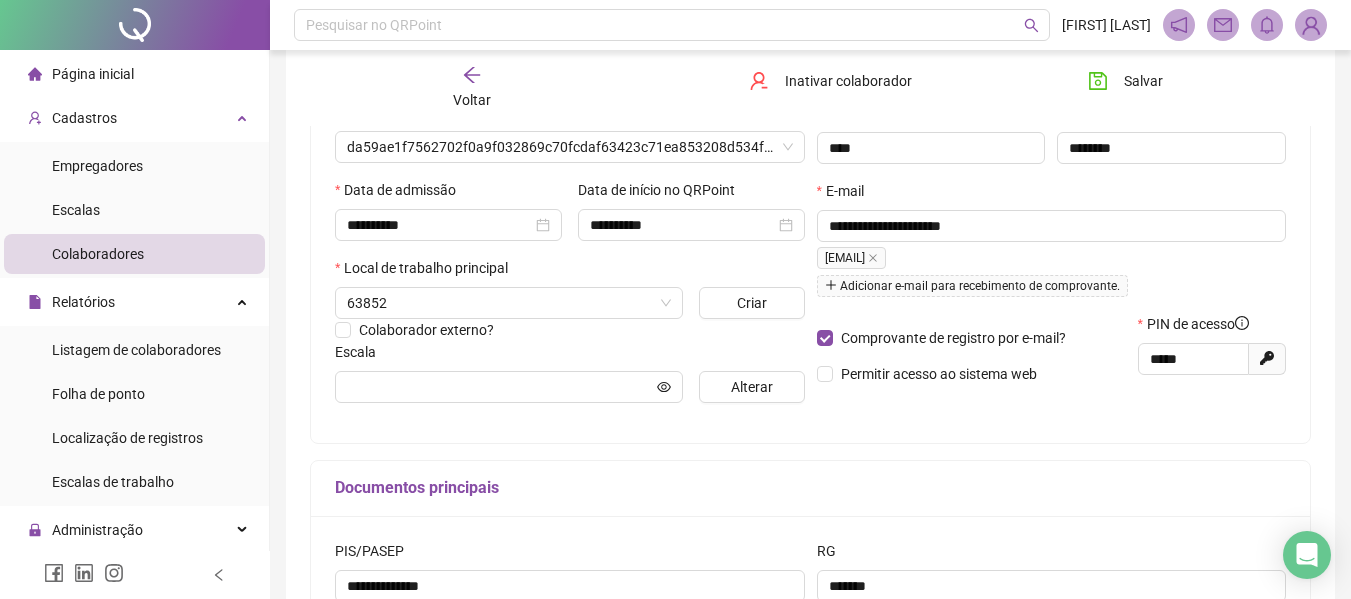 type on "**********" 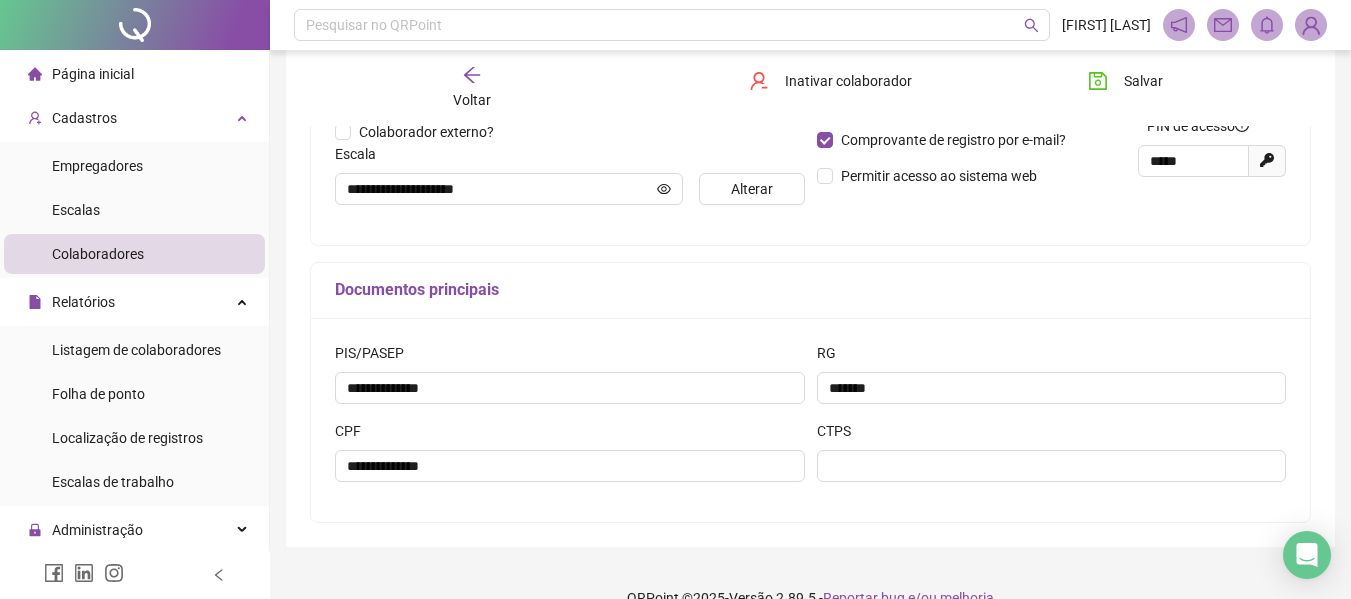 scroll, scrollTop: 510, scrollLeft: 0, axis: vertical 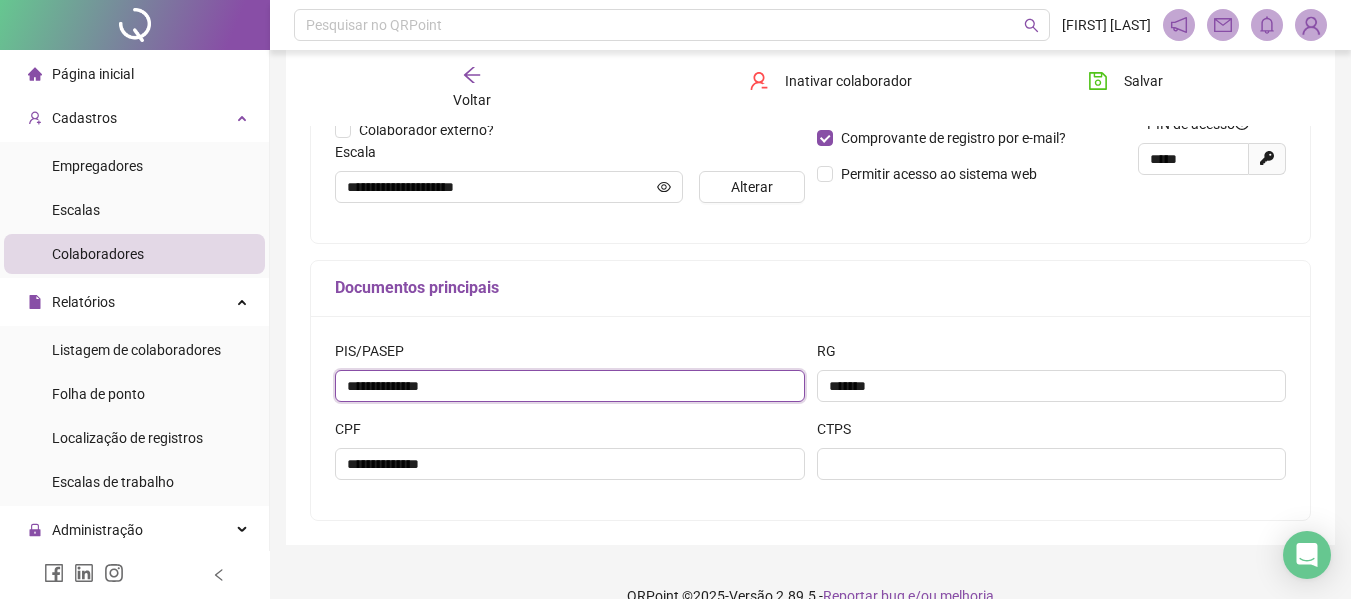 click on "**********" at bounding box center [570, 386] 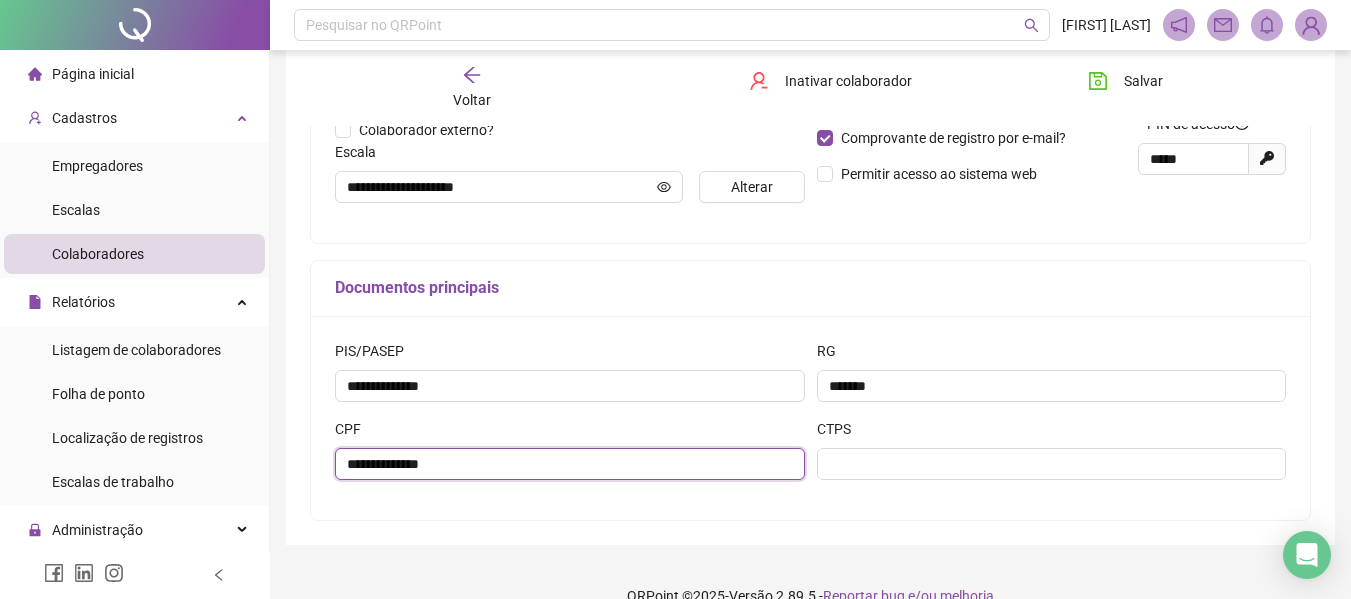 click on "**********" at bounding box center (570, 464) 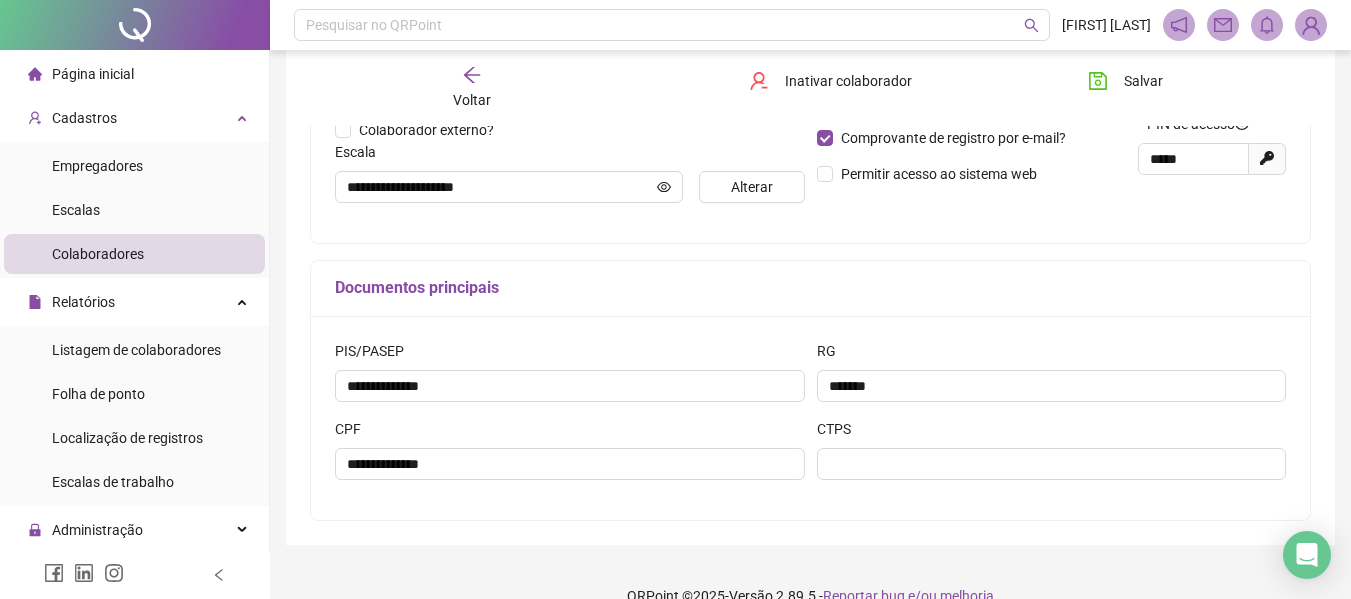 click on "**********" at bounding box center (810, 50) 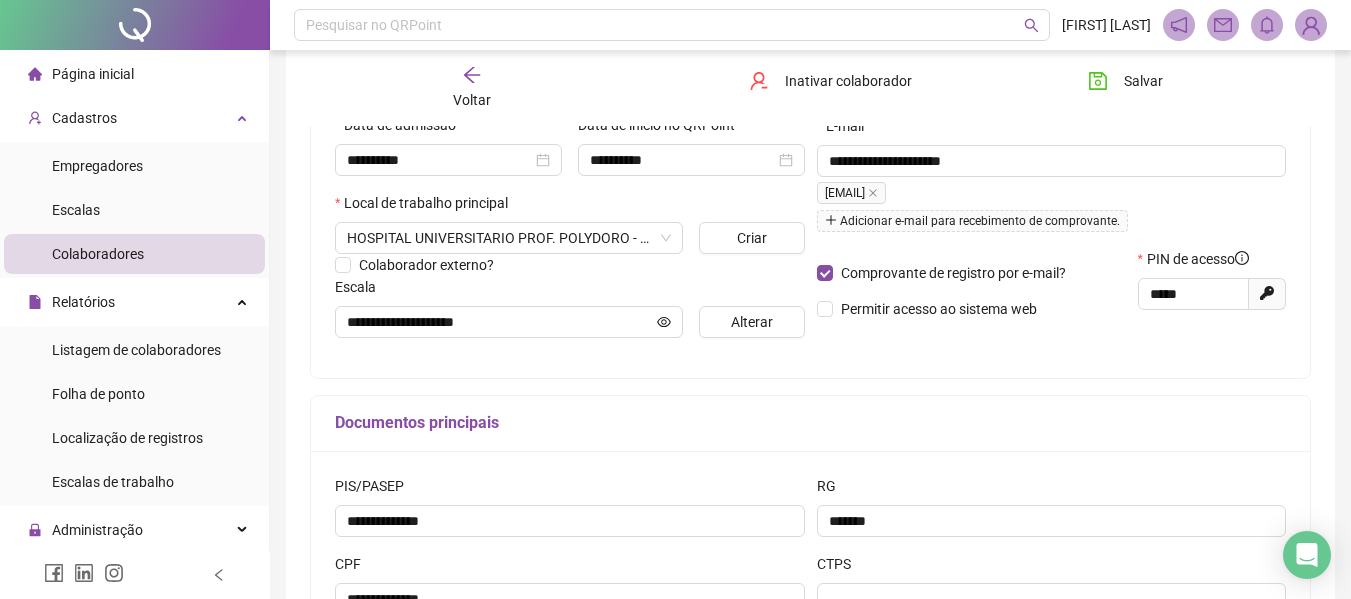 scroll, scrollTop: 210, scrollLeft: 0, axis: vertical 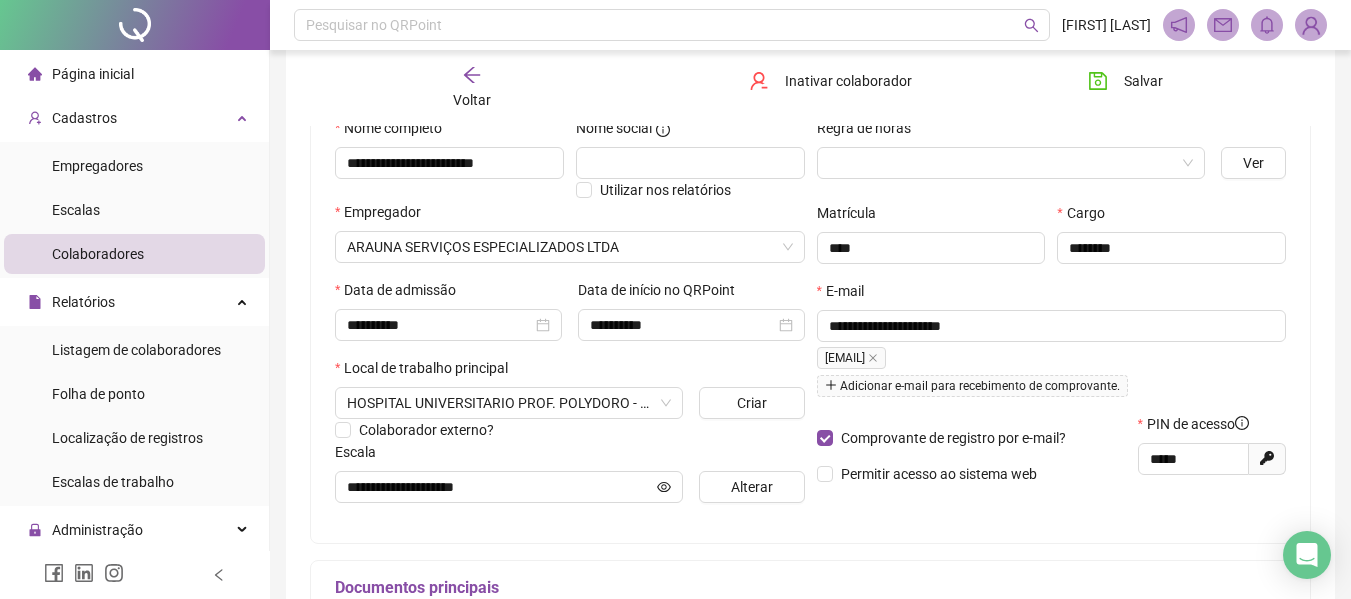 click on "Voltar" at bounding box center [472, 88] 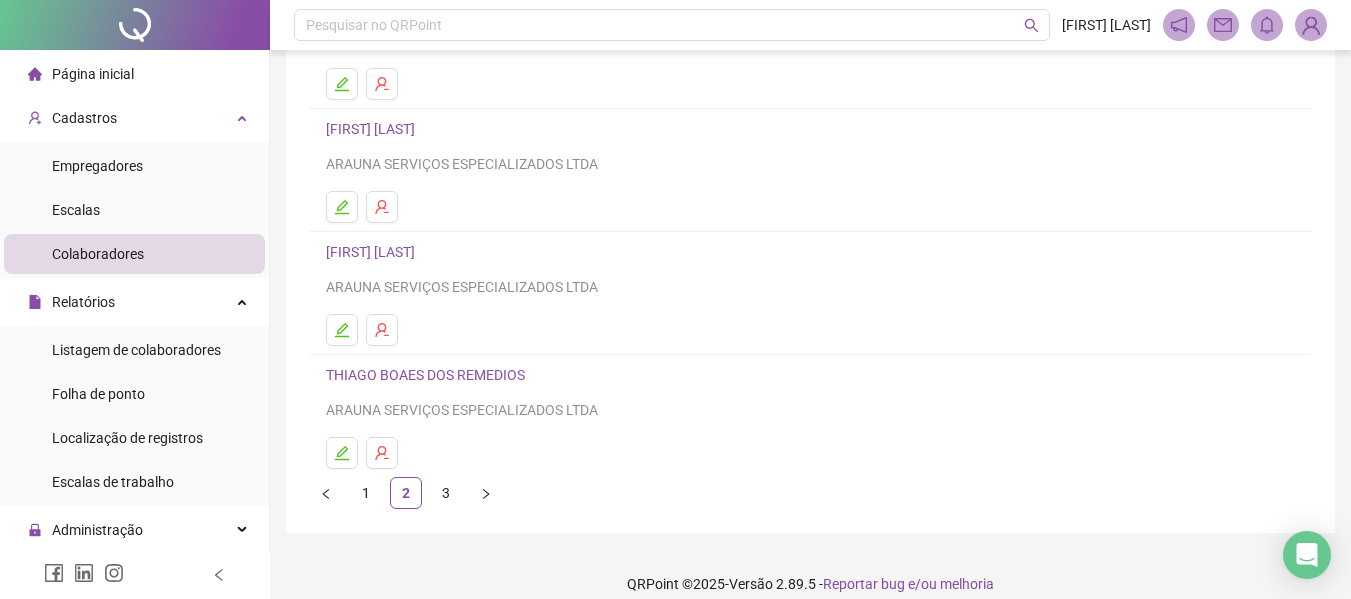 scroll, scrollTop: 368, scrollLeft: 0, axis: vertical 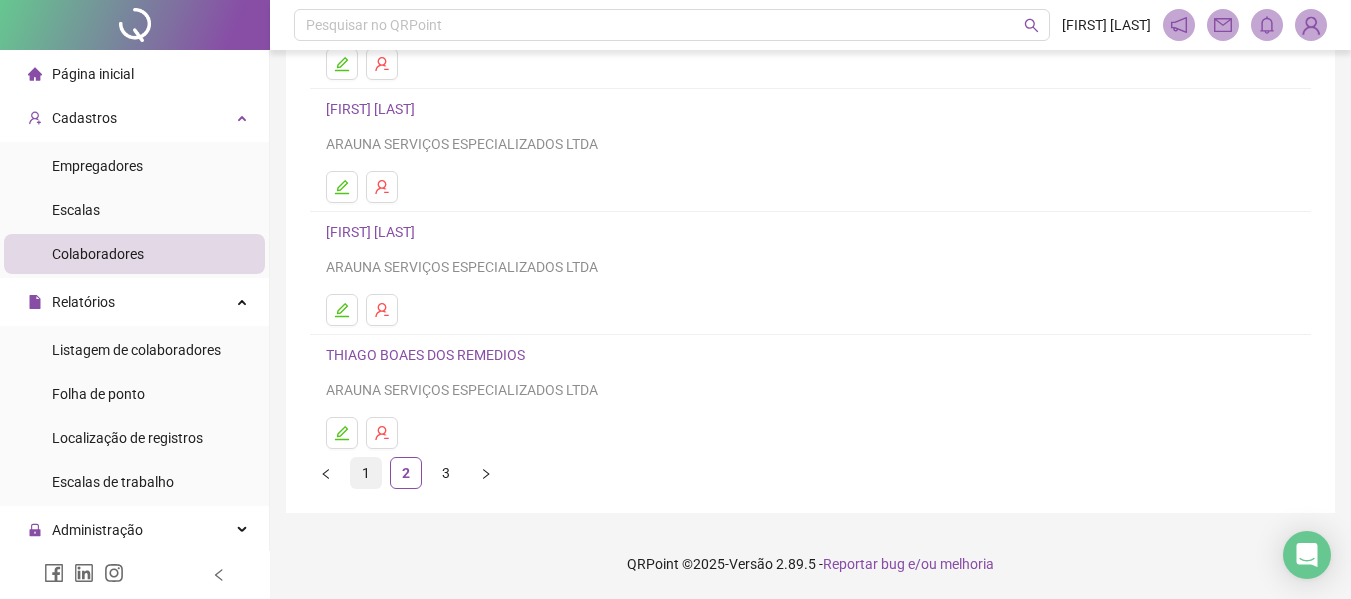 click on "1" at bounding box center [366, 473] 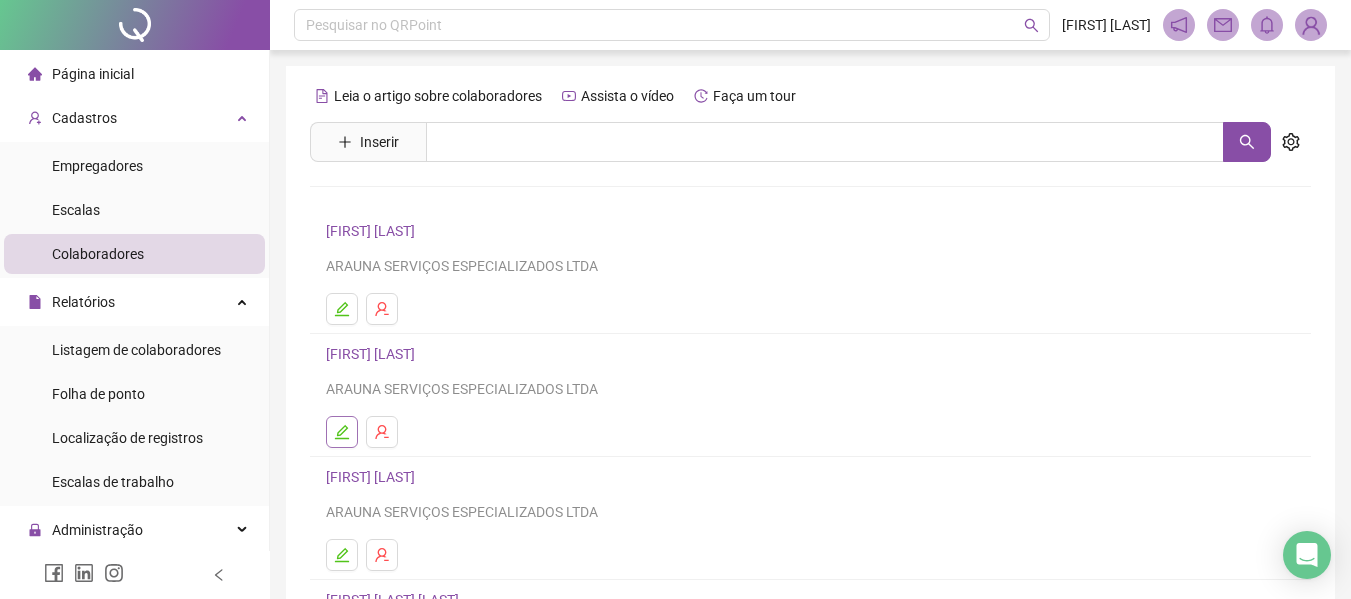 click 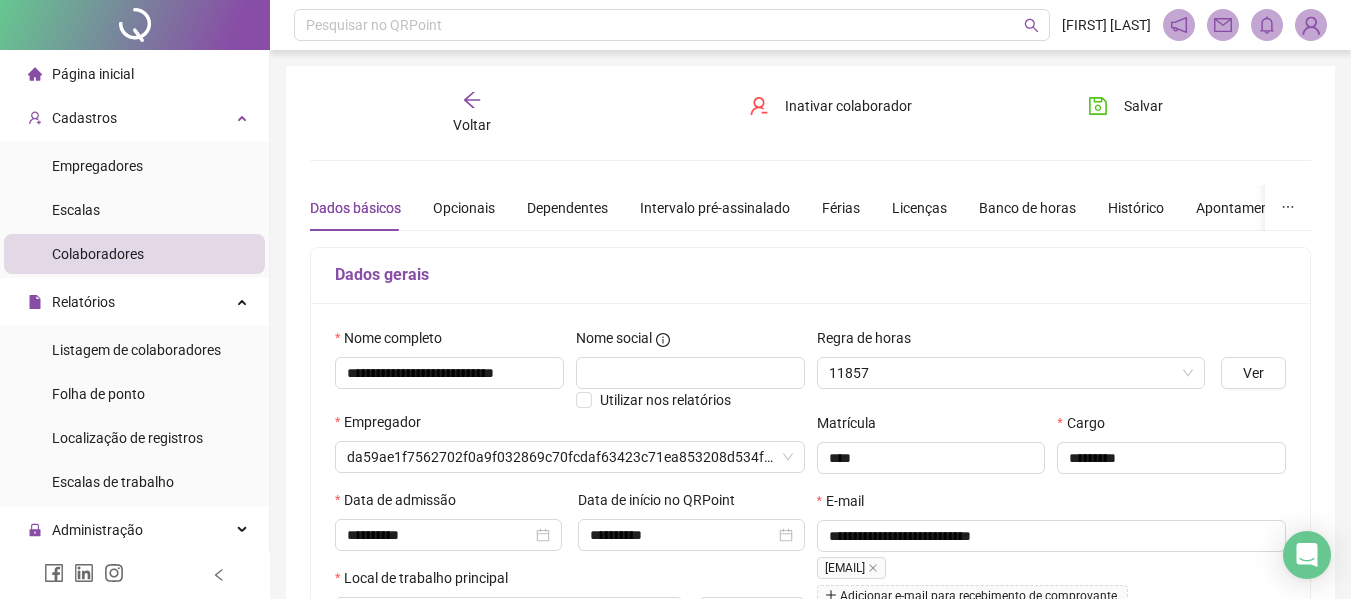 type on "**********" 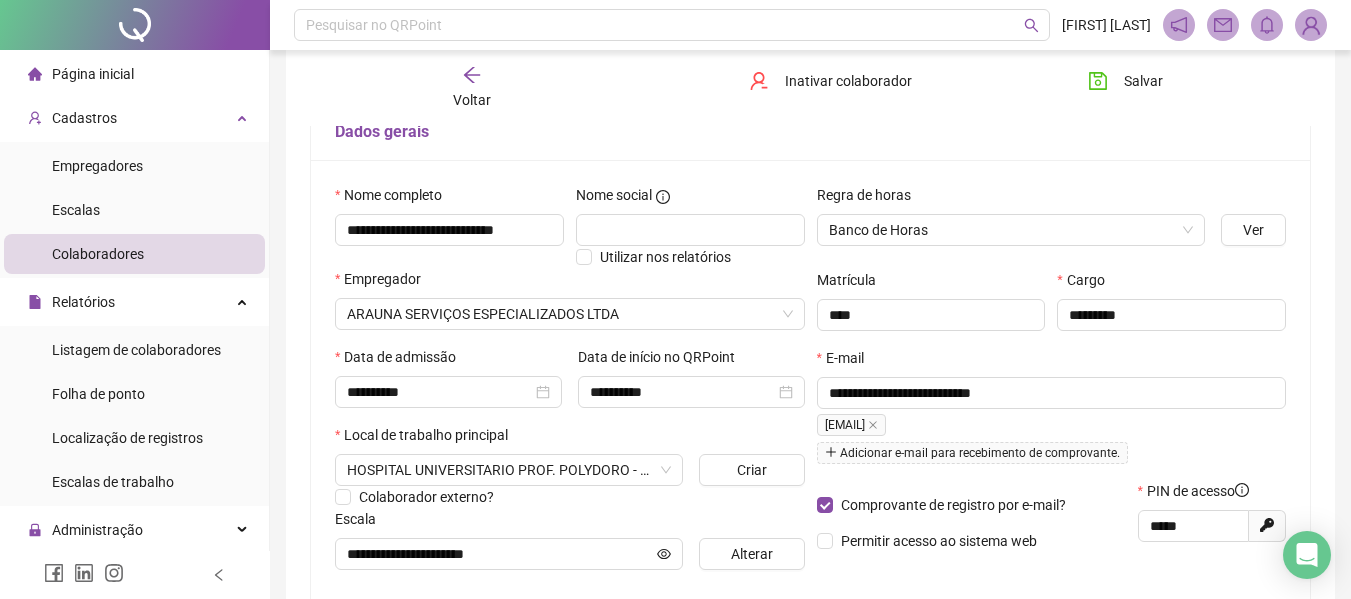 scroll, scrollTop: 400, scrollLeft: 0, axis: vertical 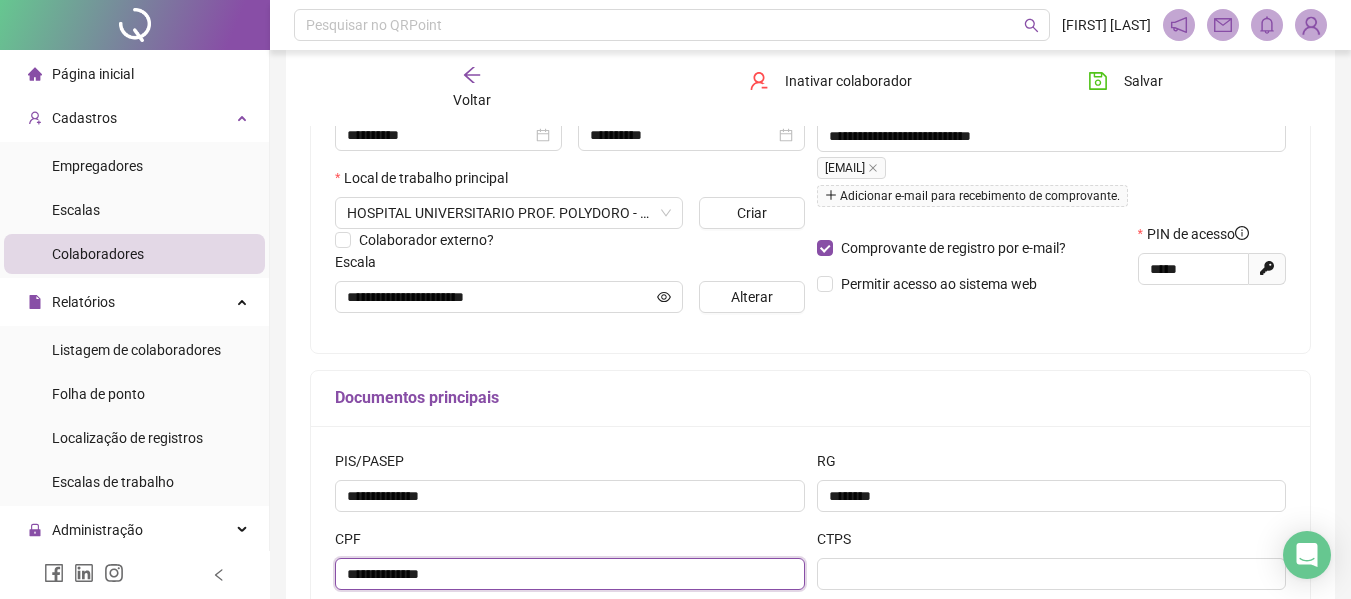 click on "**********" at bounding box center (570, 574) 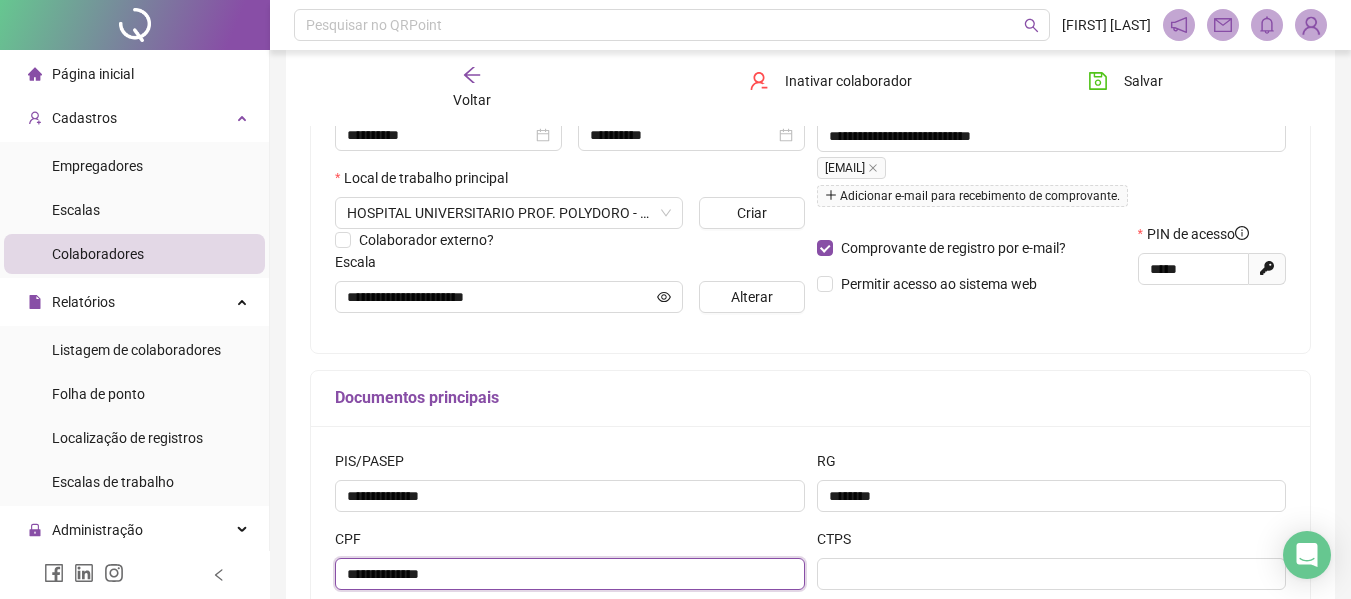 click on "**********" at bounding box center [570, 574] 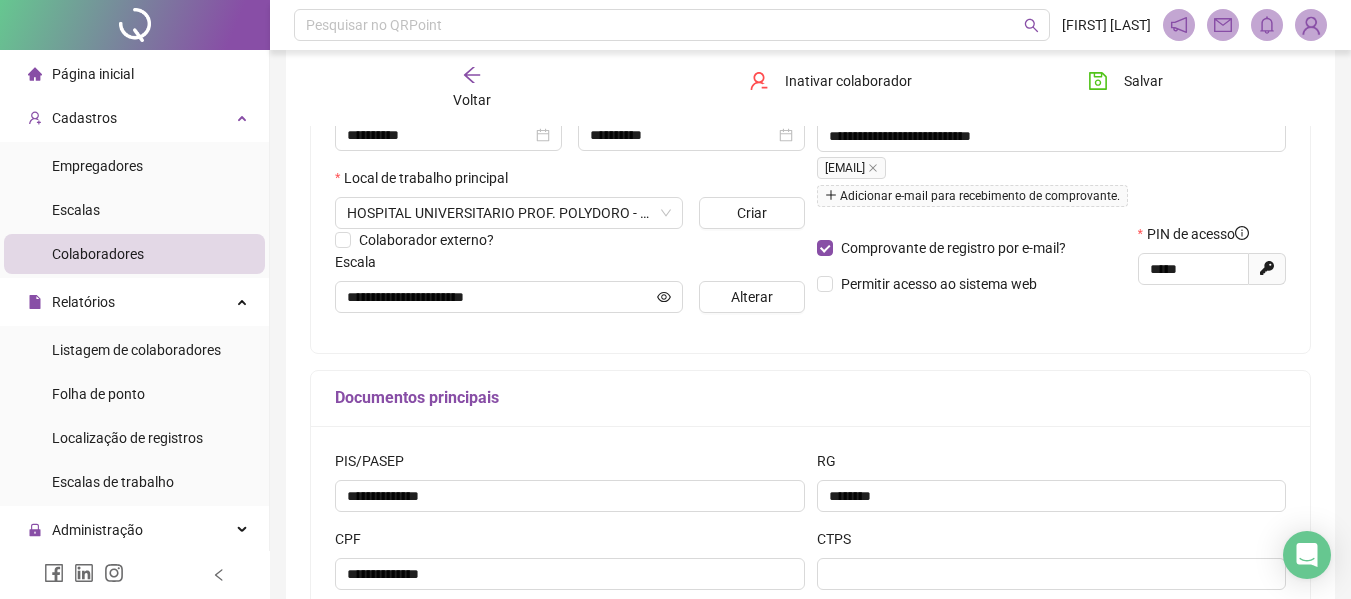 click on "Documentos principais" at bounding box center (810, 398) 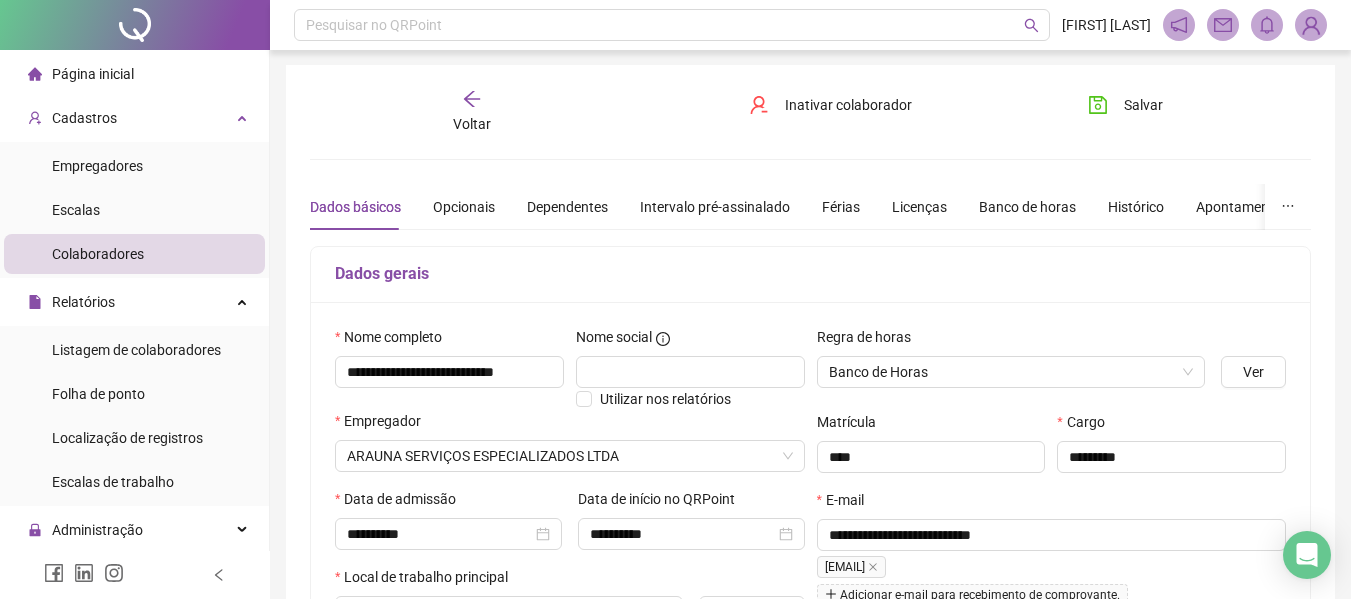 scroll, scrollTop: 0, scrollLeft: 0, axis: both 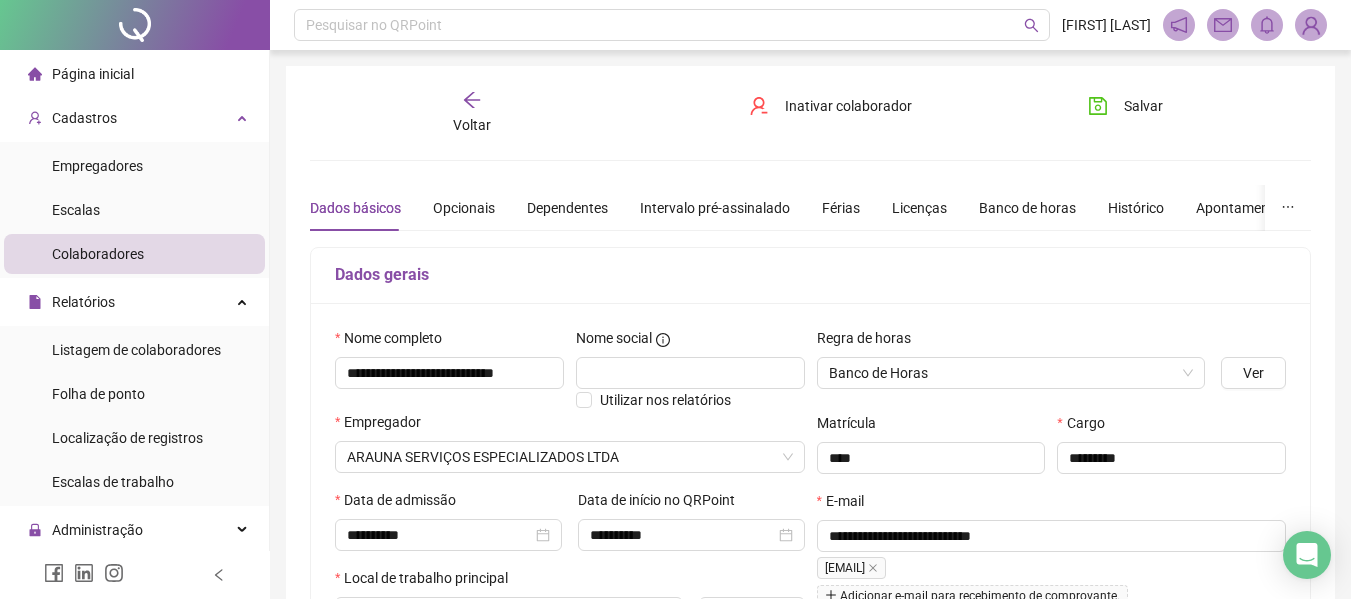 click on "Voltar" at bounding box center (472, 113) 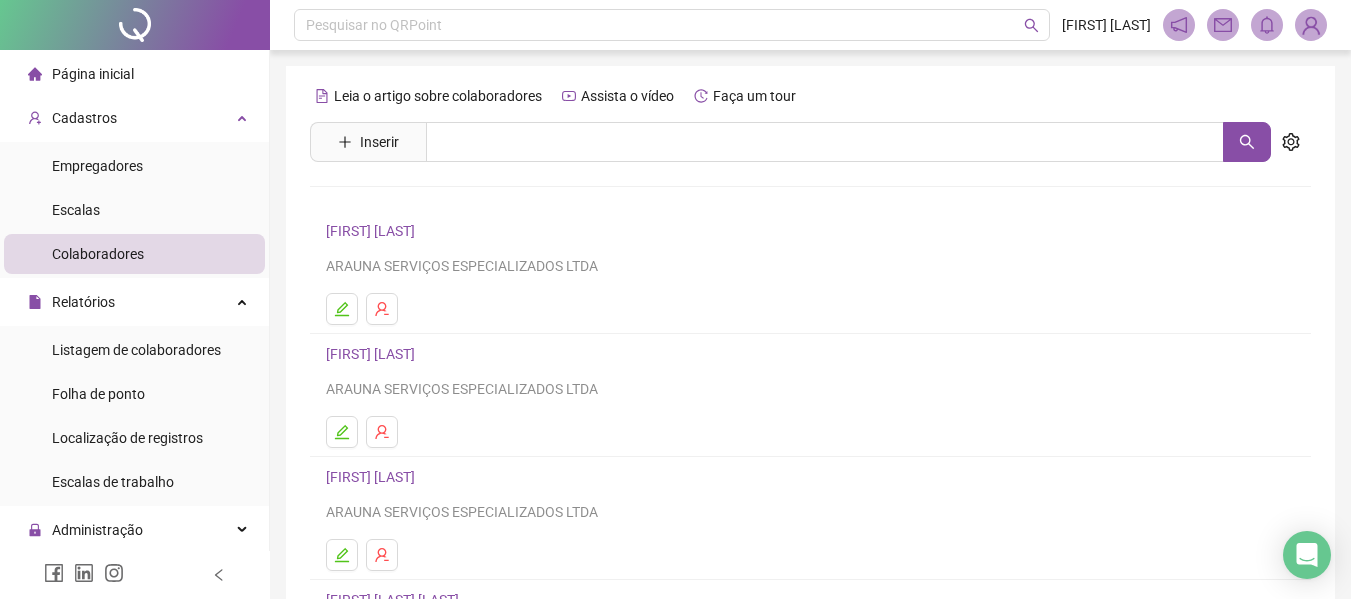 click at bounding box center (810, 309) 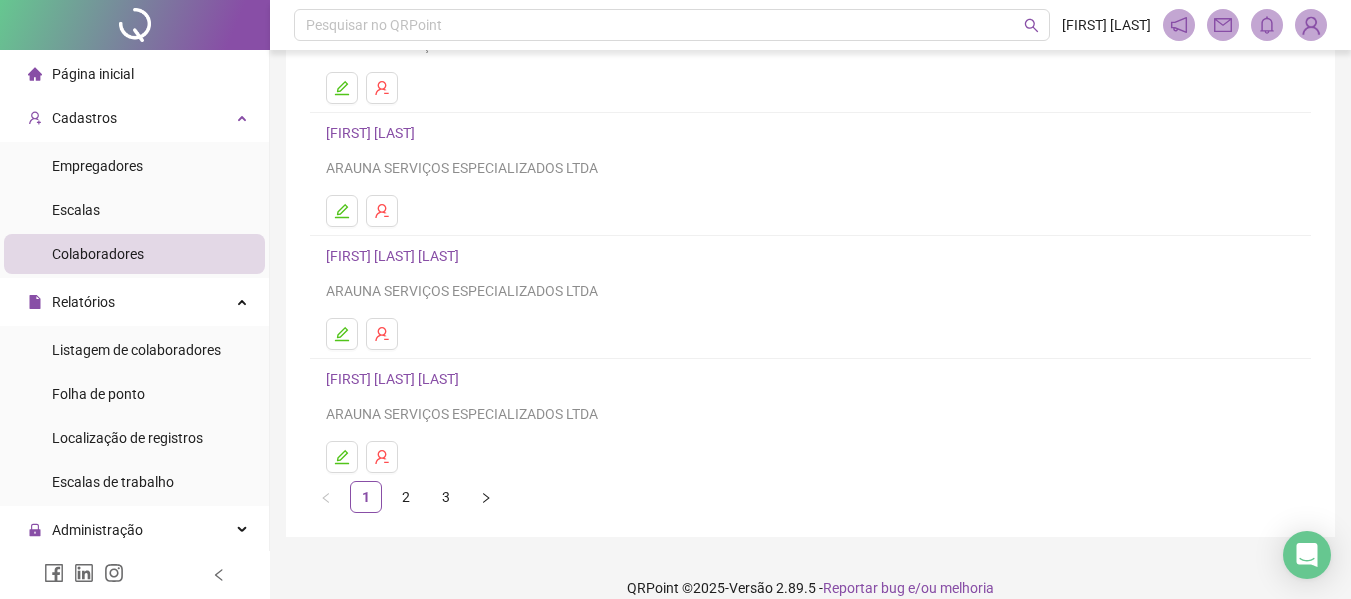 scroll, scrollTop: 368, scrollLeft: 0, axis: vertical 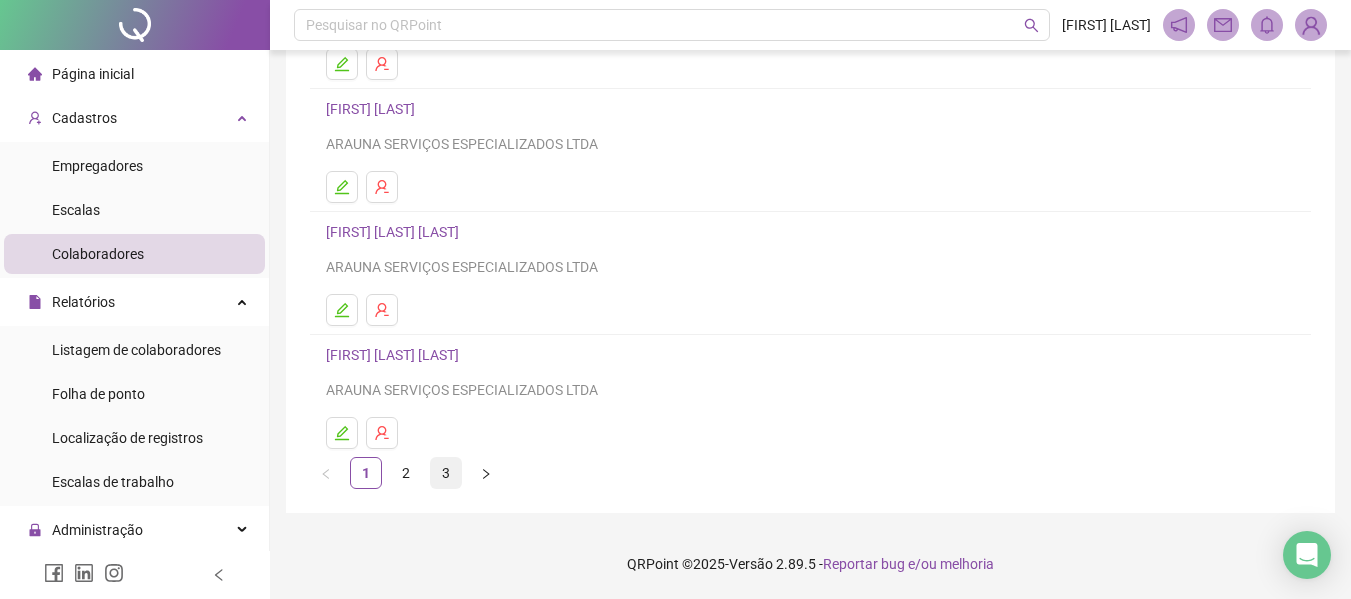 click on "3" at bounding box center (446, 473) 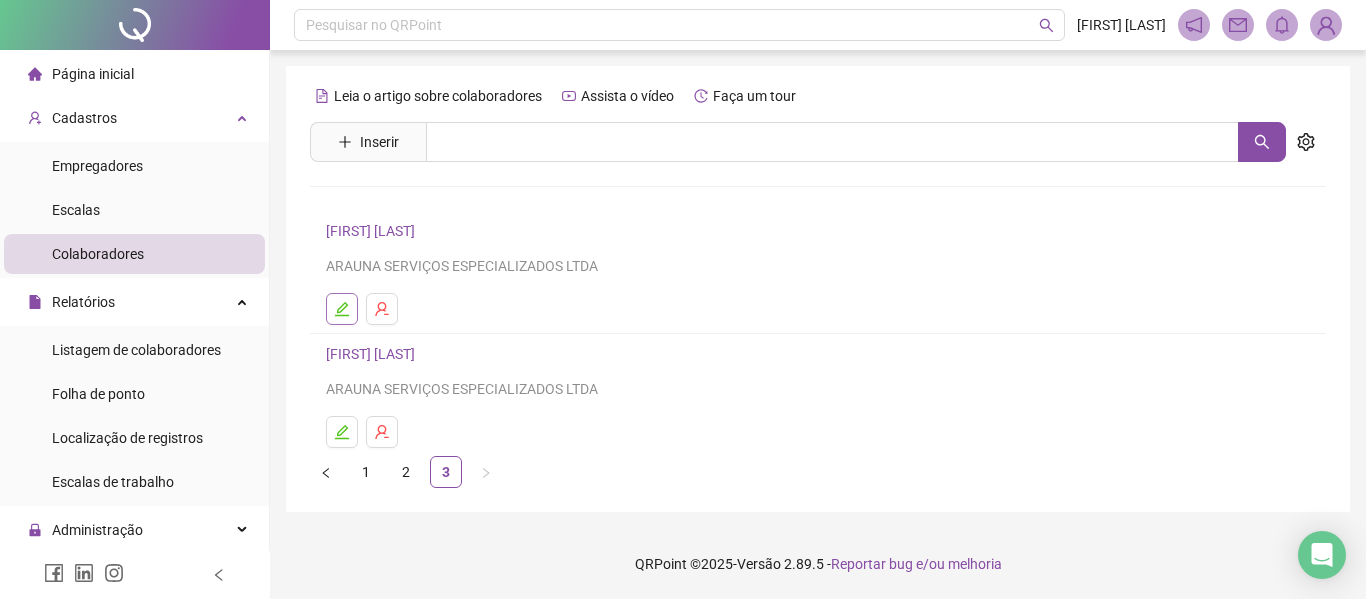 click 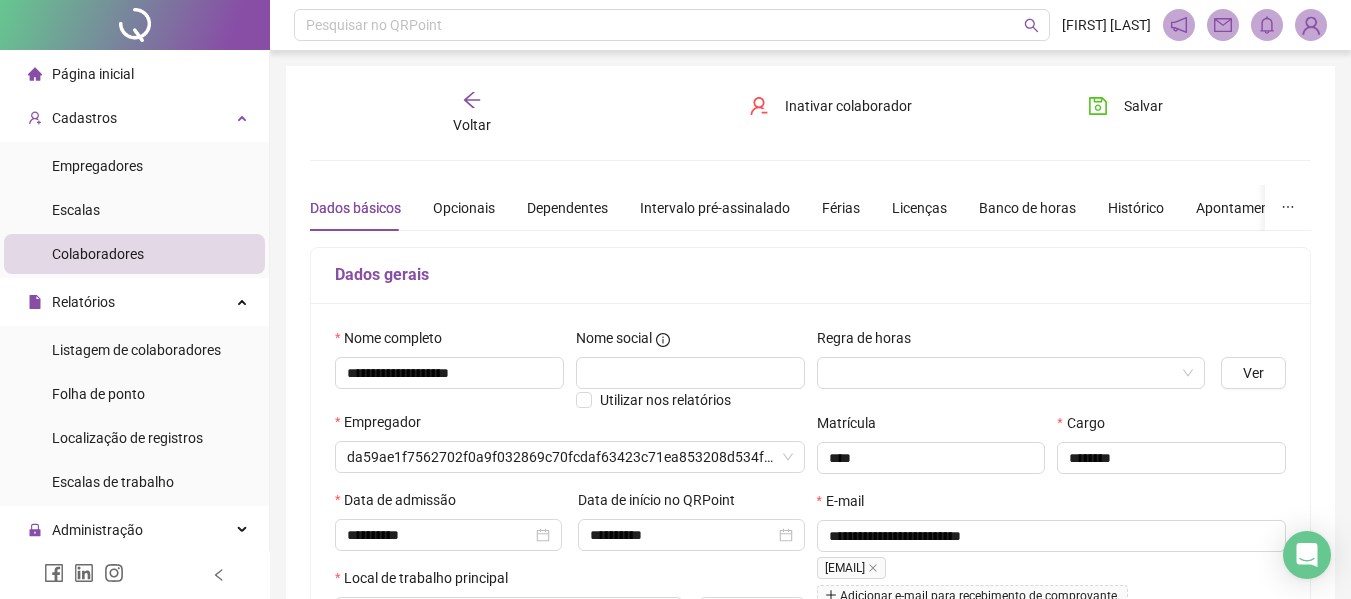 type on "**********" 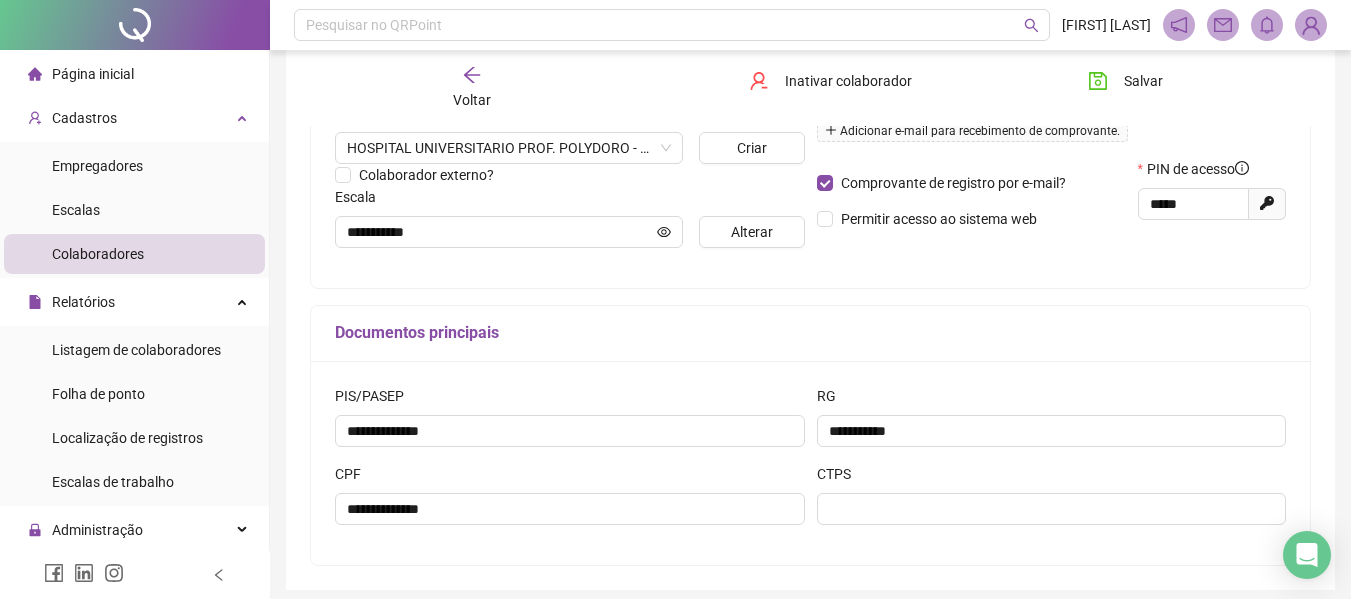scroll, scrollTop: 500, scrollLeft: 0, axis: vertical 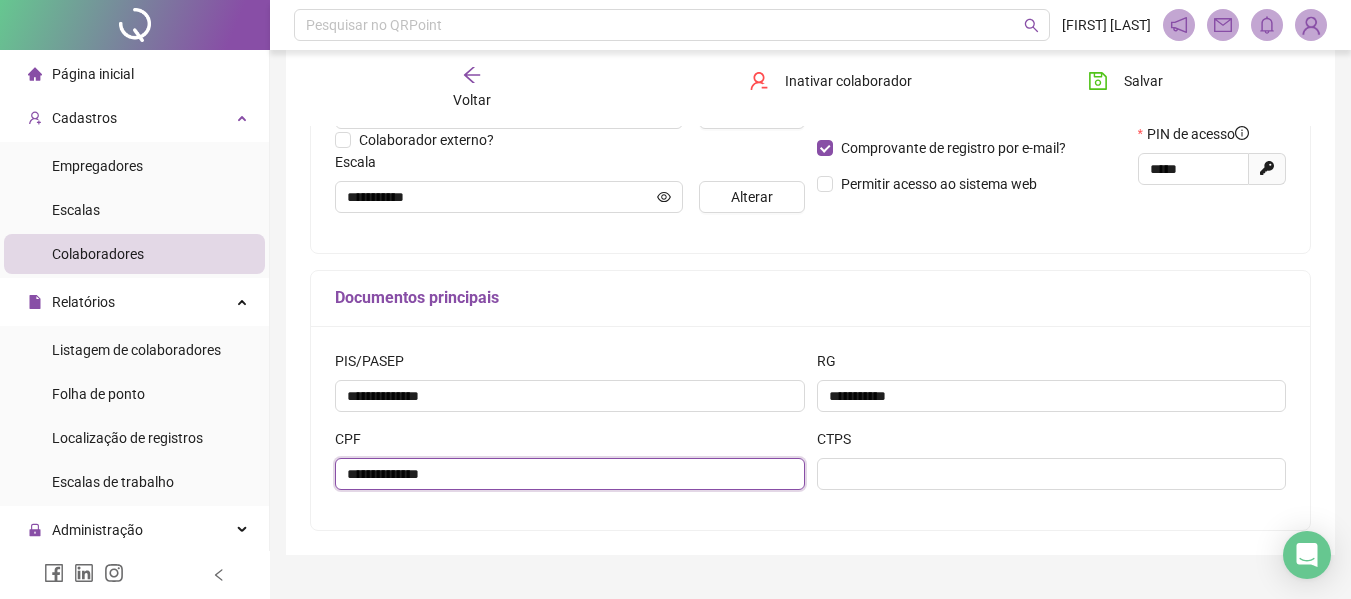 click on "**********" at bounding box center [570, 474] 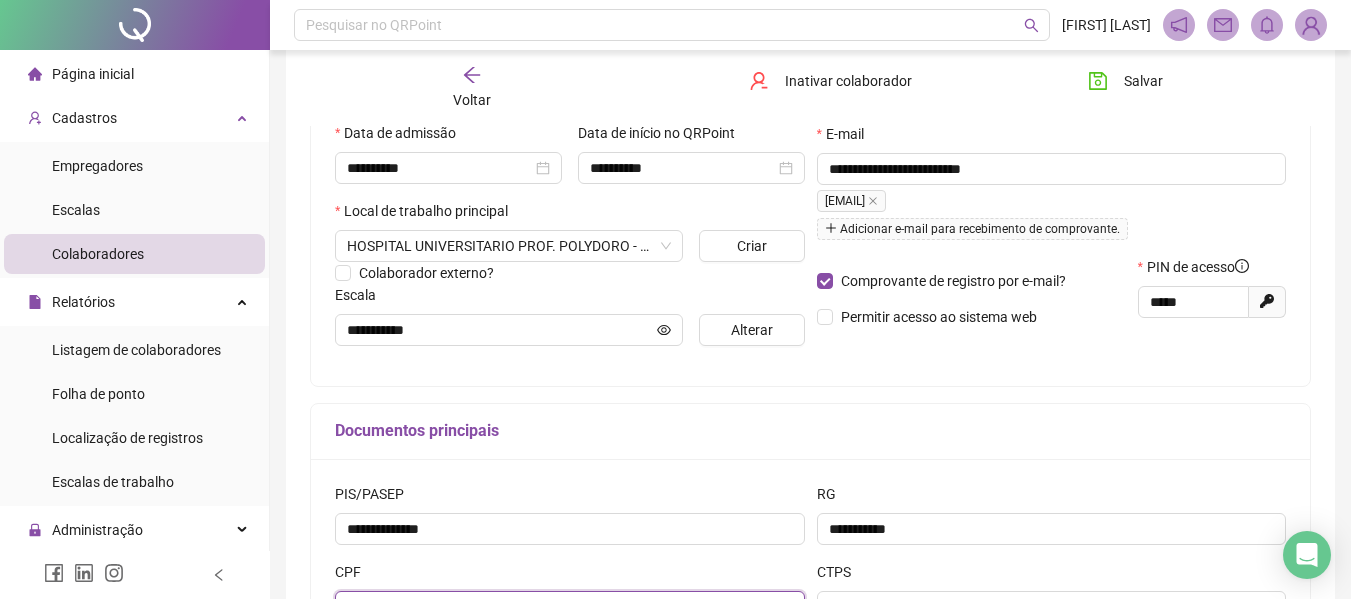 scroll, scrollTop: 200, scrollLeft: 0, axis: vertical 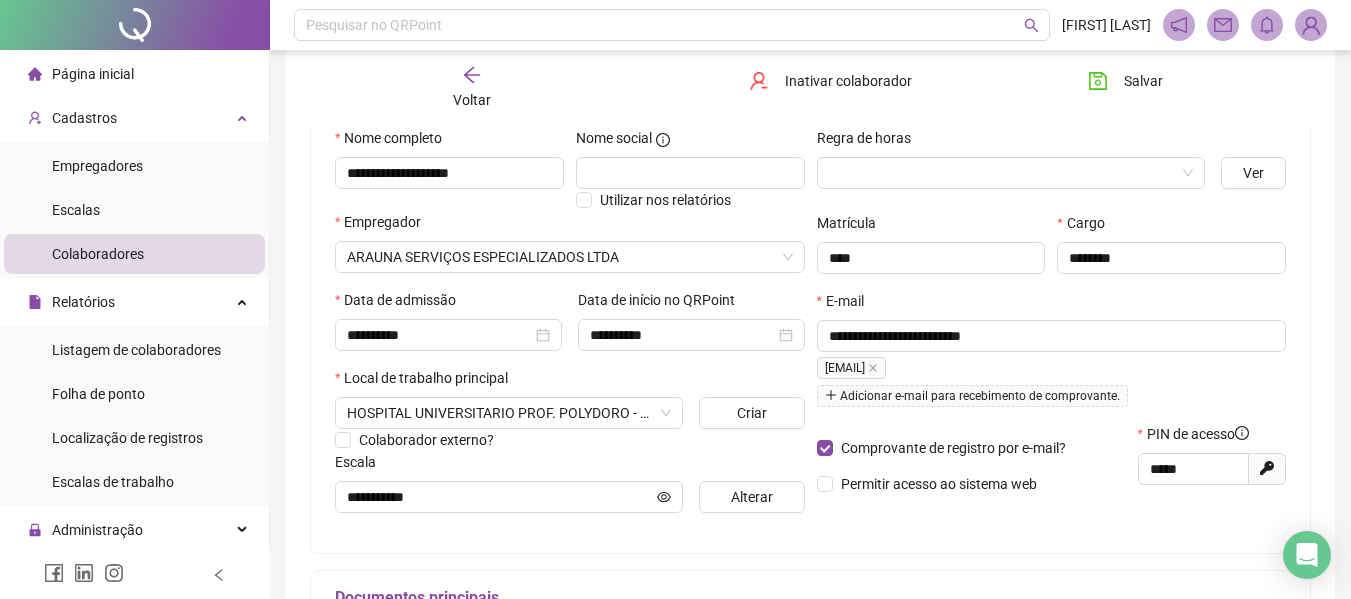 click on "**********" at bounding box center [810, 328] 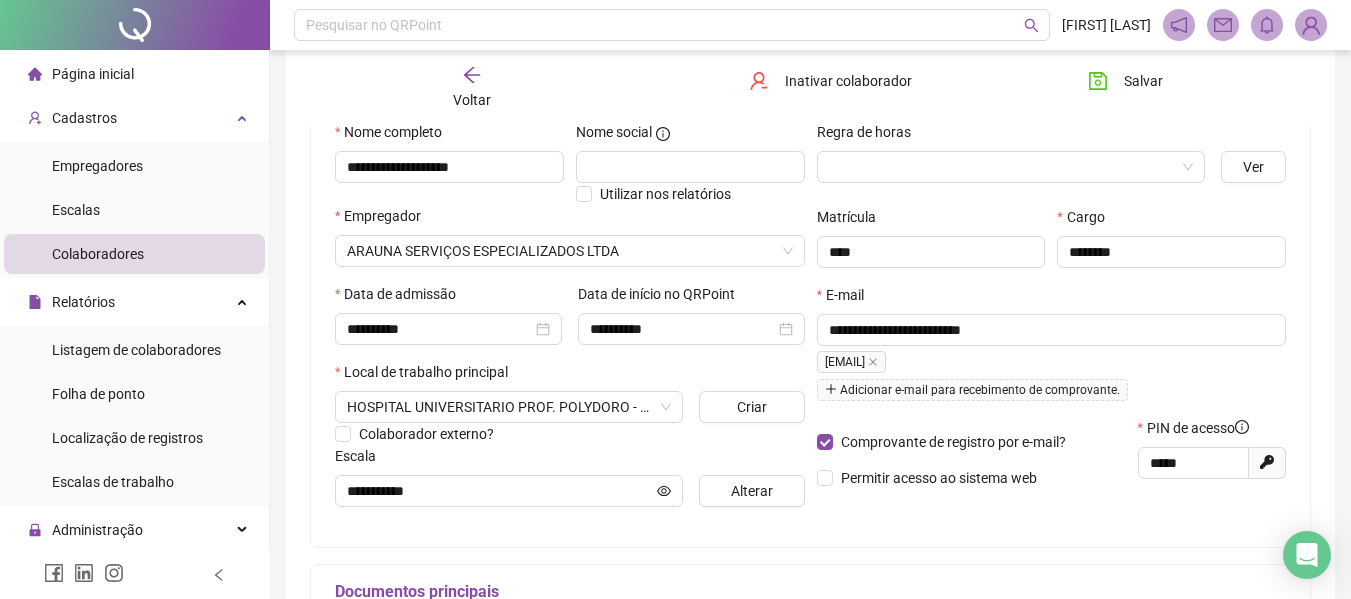 scroll, scrollTop: 300, scrollLeft: 0, axis: vertical 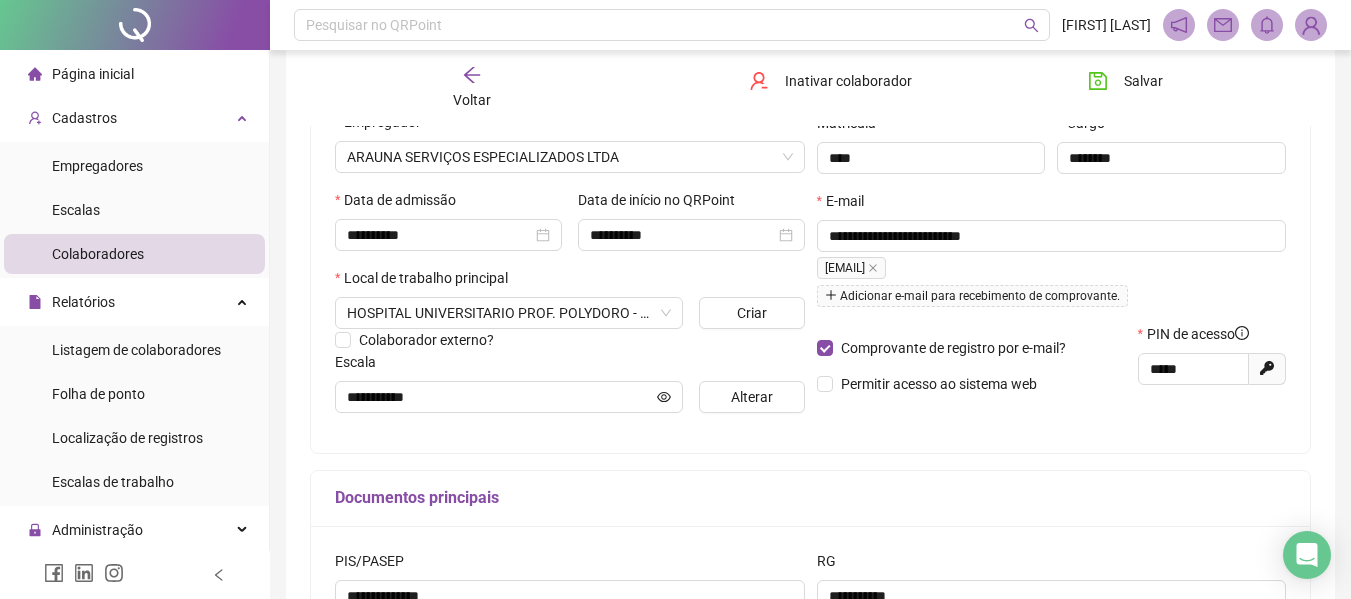 click on "[EMAIL]" at bounding box center (851, 268) 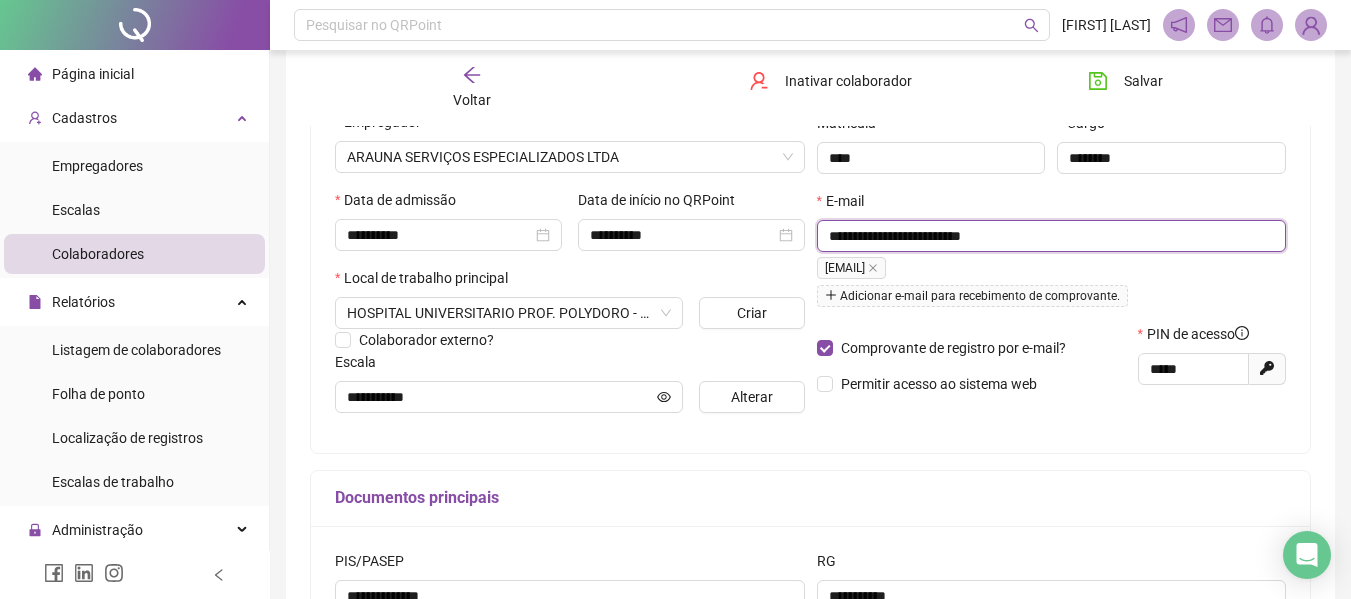 click on "**********" at bounding box center [1050, 236] 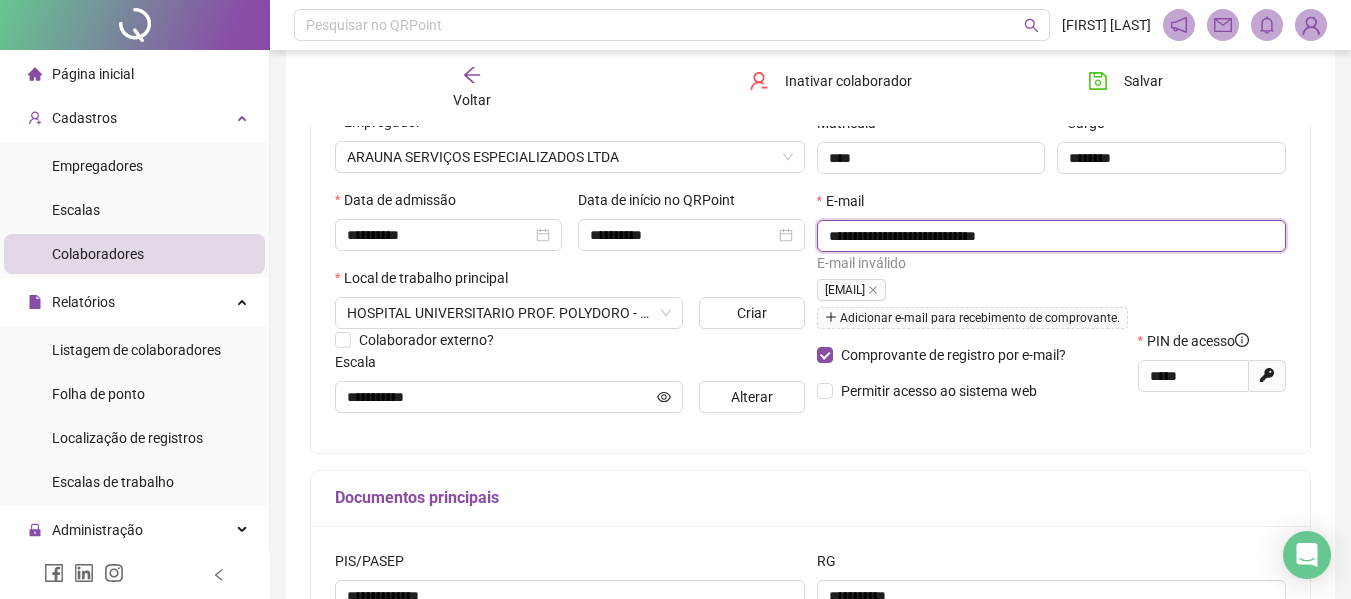 type on "**********" 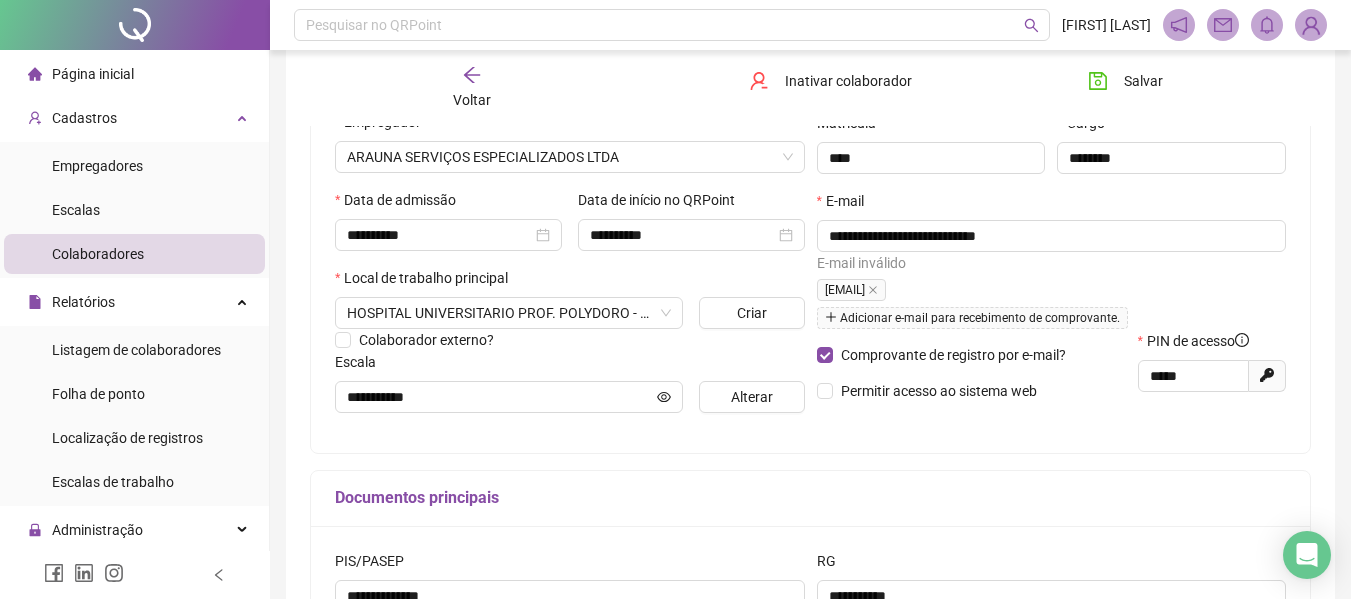 click on "**********" at bounding box center (810, 228) 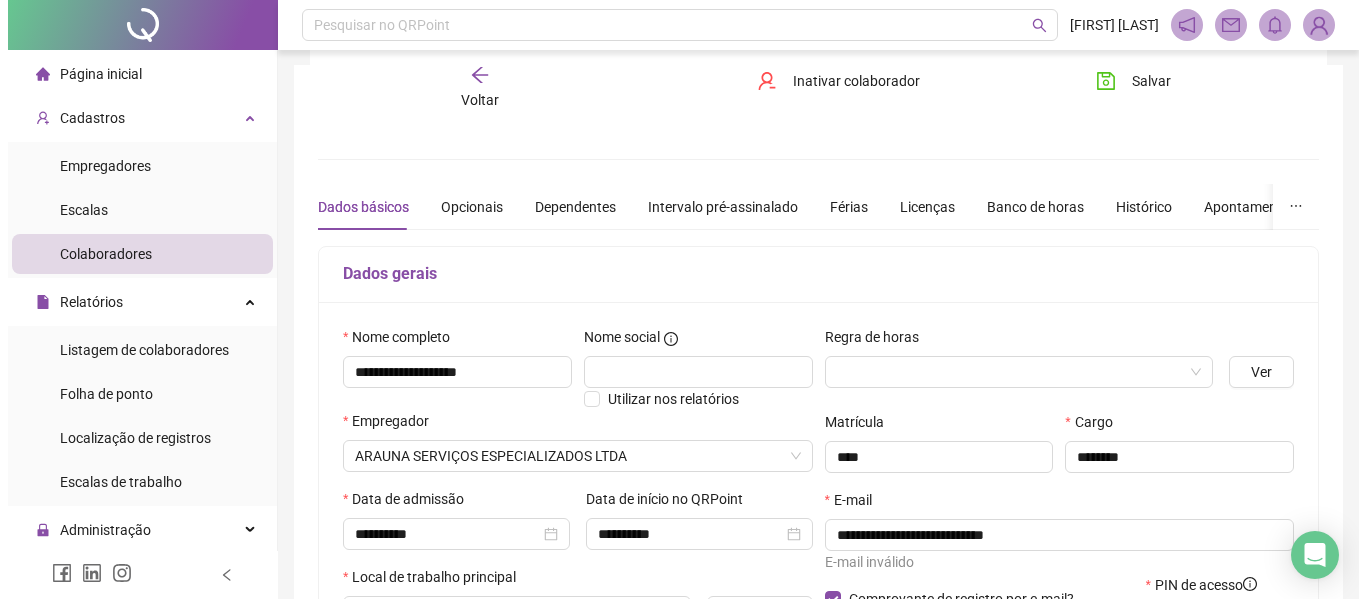 scroll, scrollTop: 0, scrollLeft: 0, axis: both 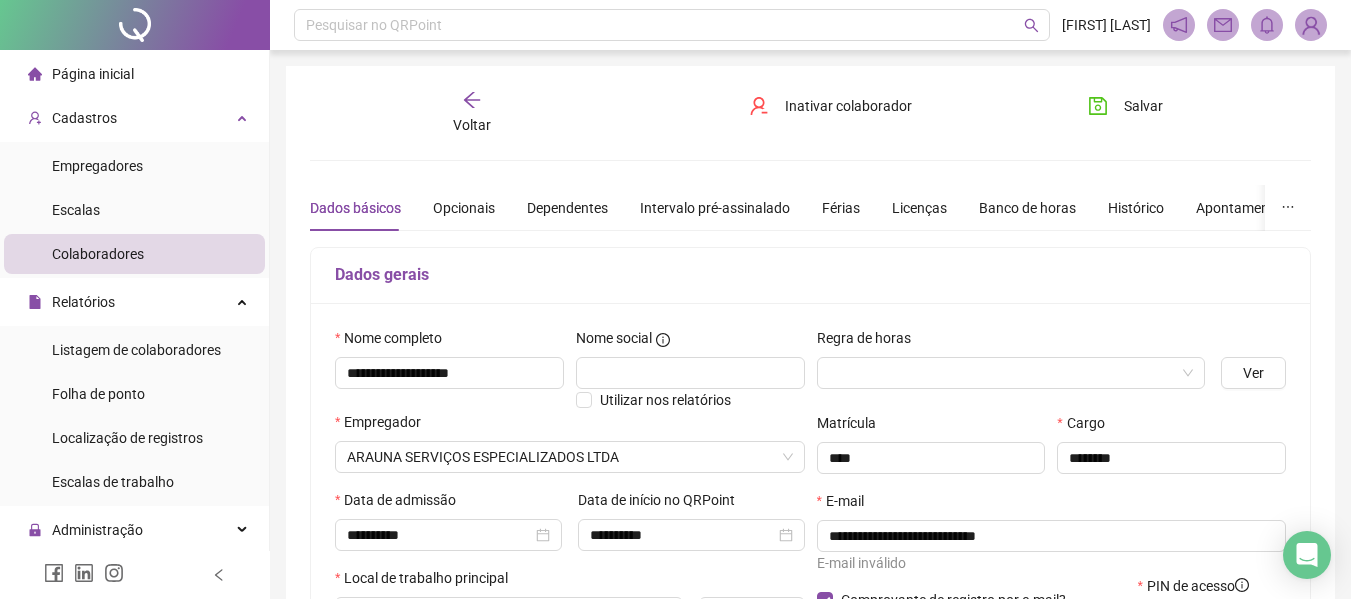 click on "Voltar" at bounding box center (472, 113) 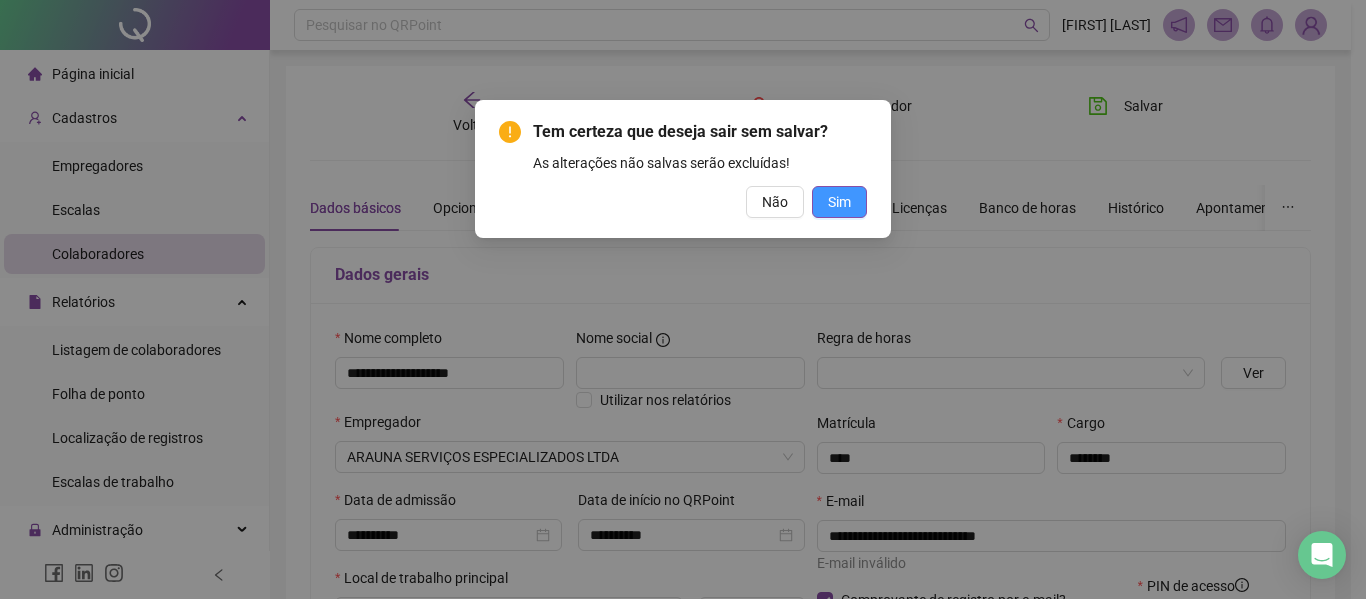 click on "Sim" at bounding box center [839, 202] 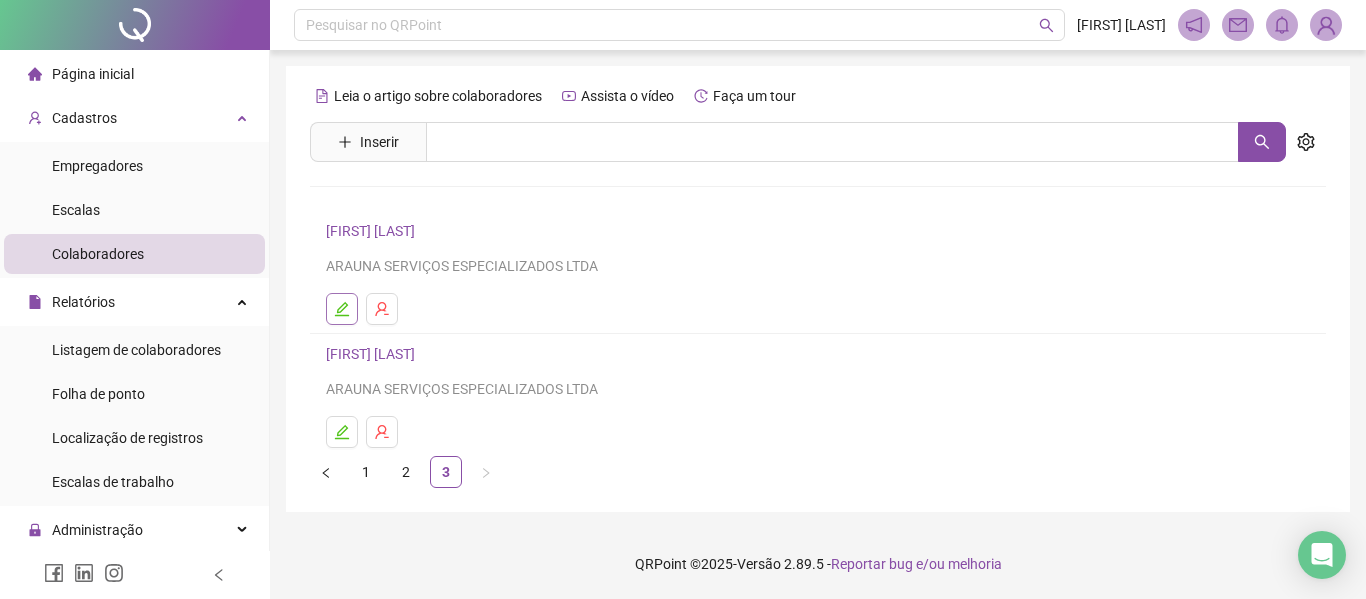 click at bounding box center [342, 309] 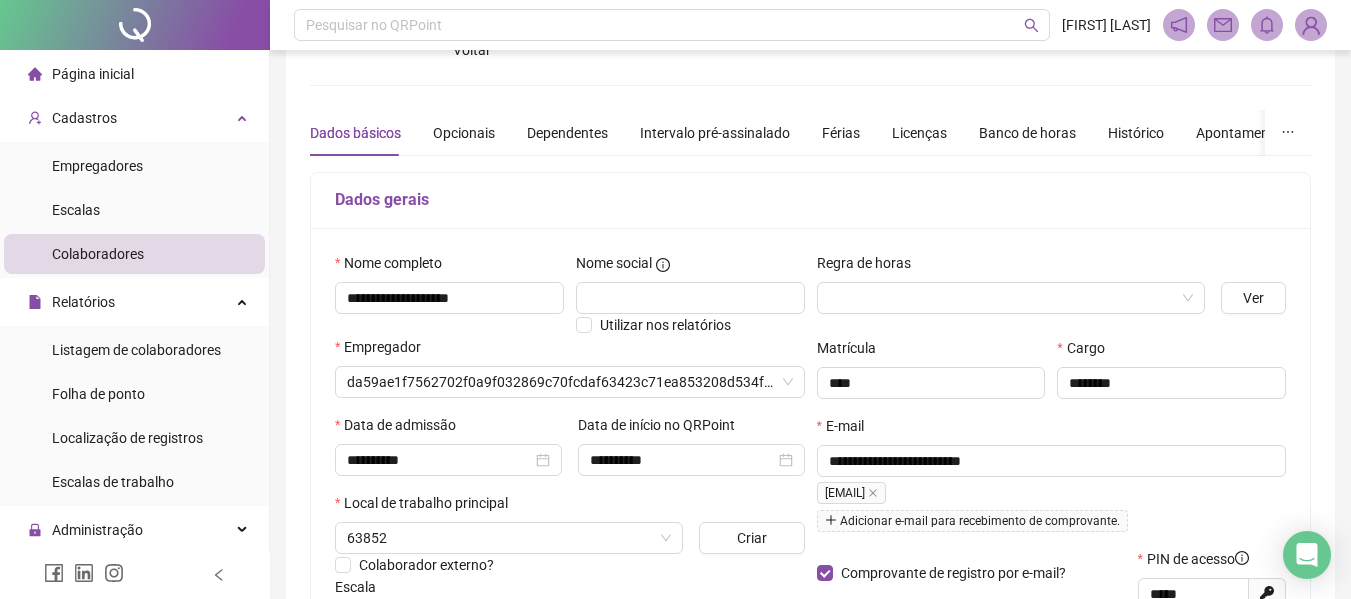 type on "**********" 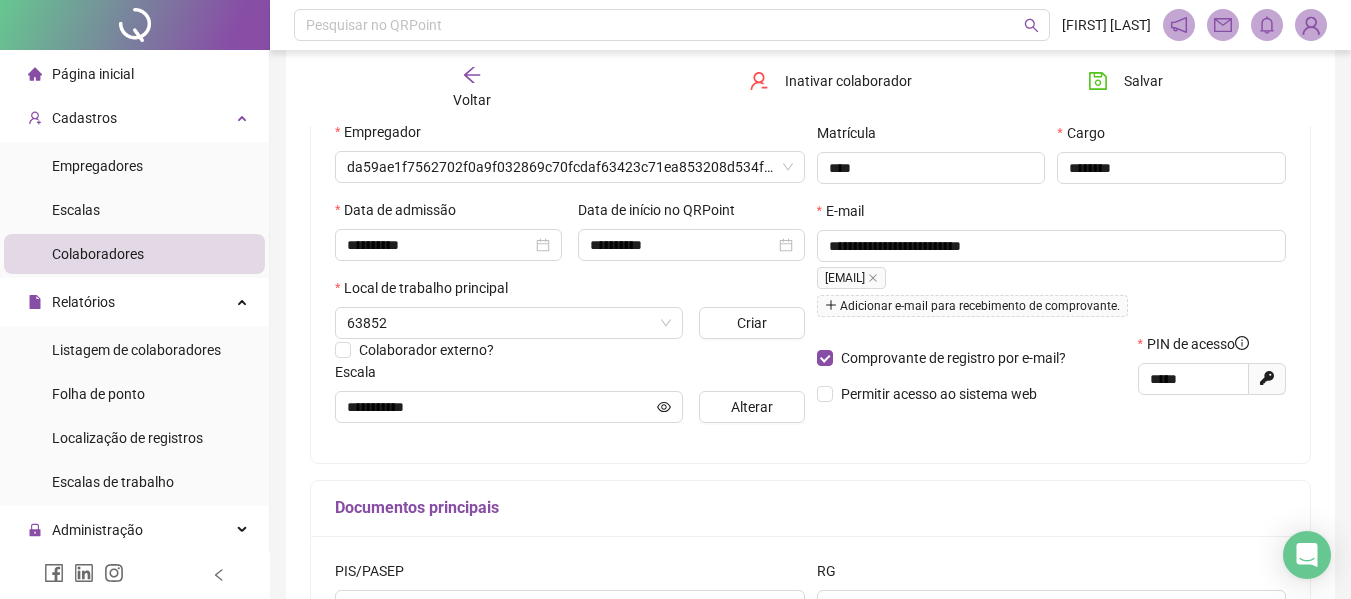 scroll, scrollTop: 300, scrollLeft: 0, axis: vertical 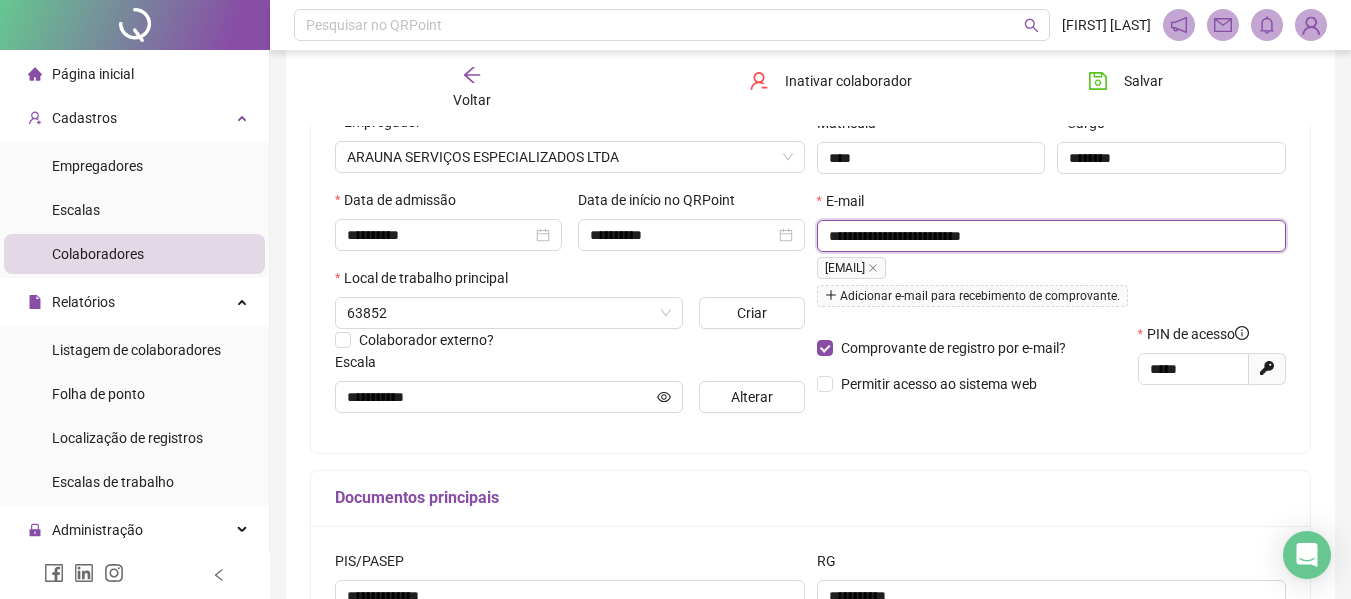 click on "**********" at bounding box center (1050, 236) 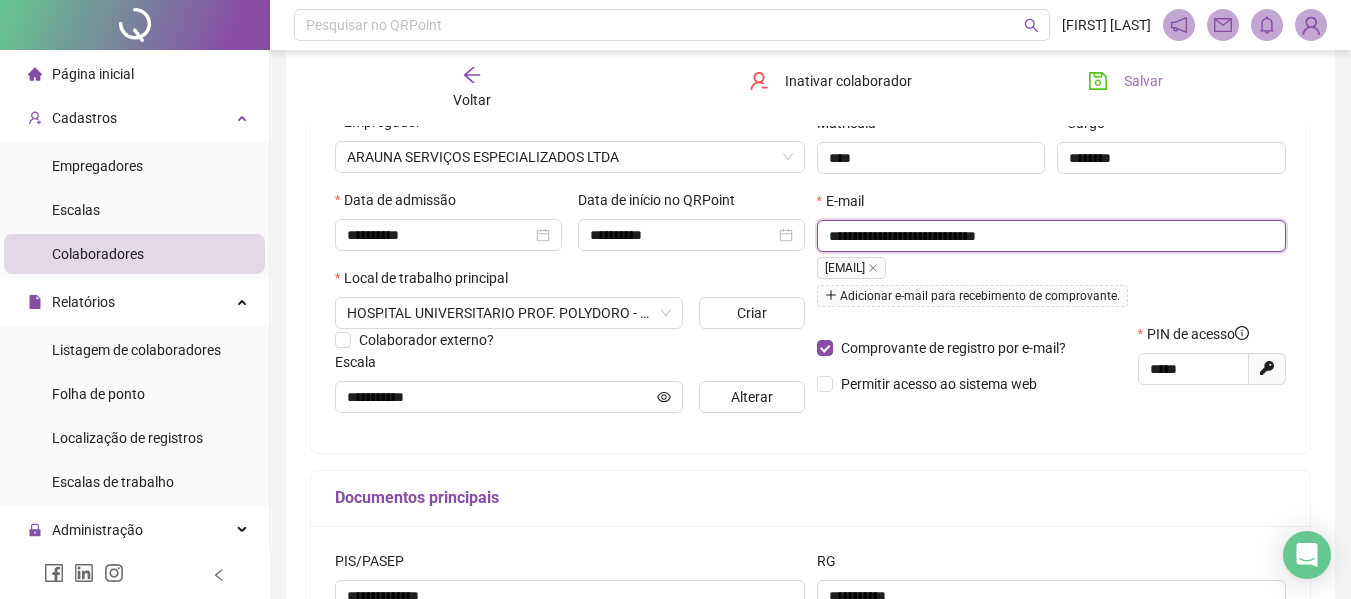type on "**********" 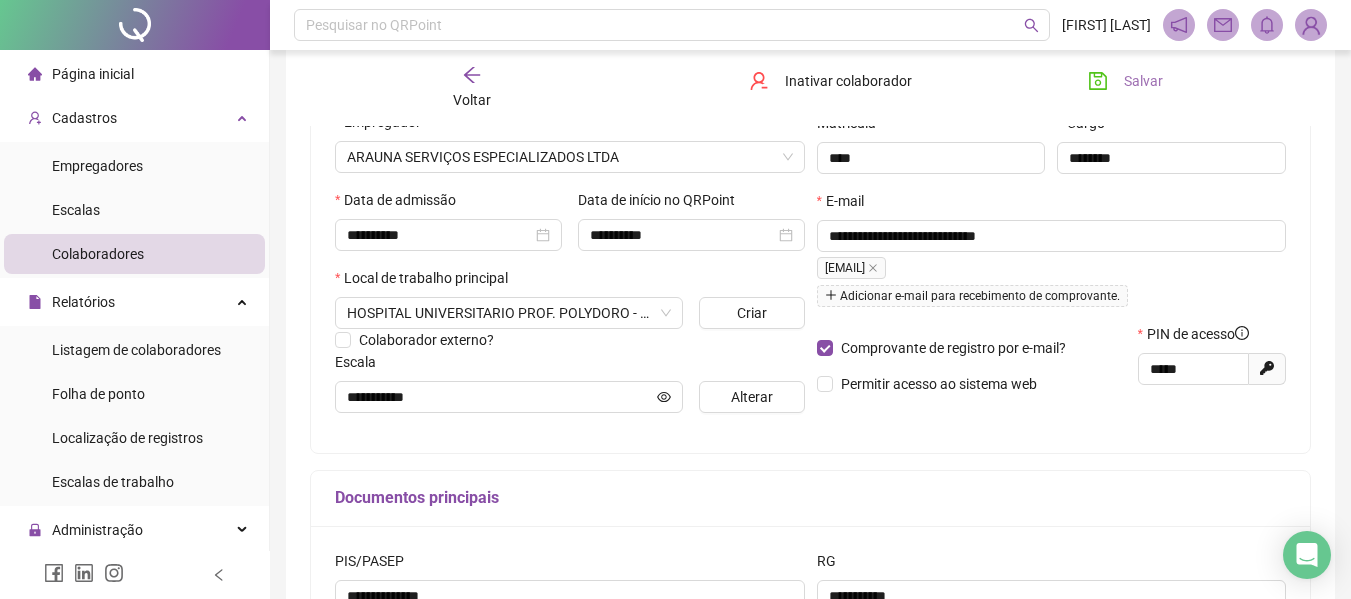 click 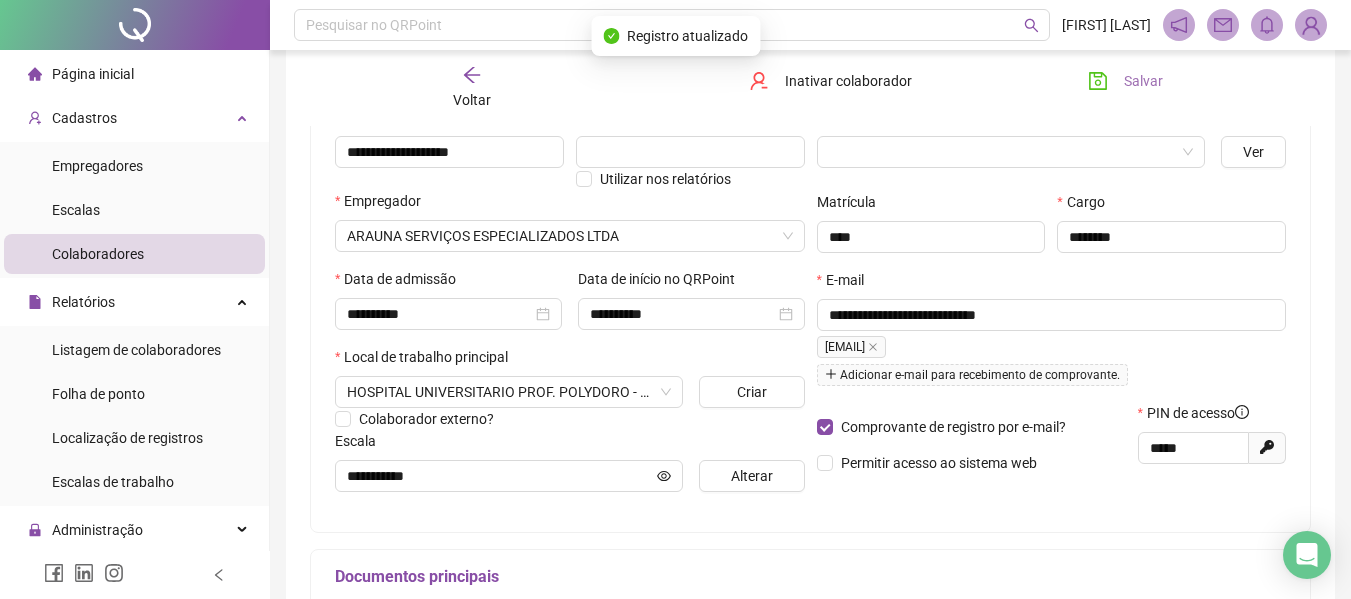 scroll, scrollTop: 0, scrollLeft: 0, axis: both 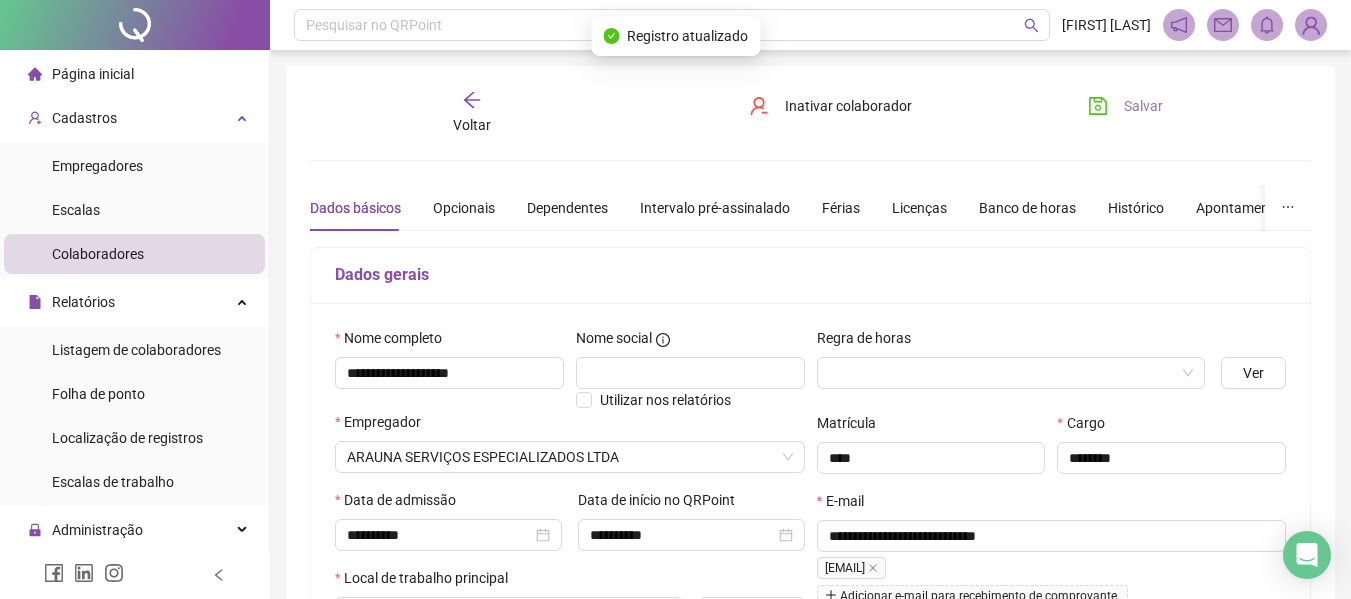 click on "Voltar" at bounding box center [472, 125] 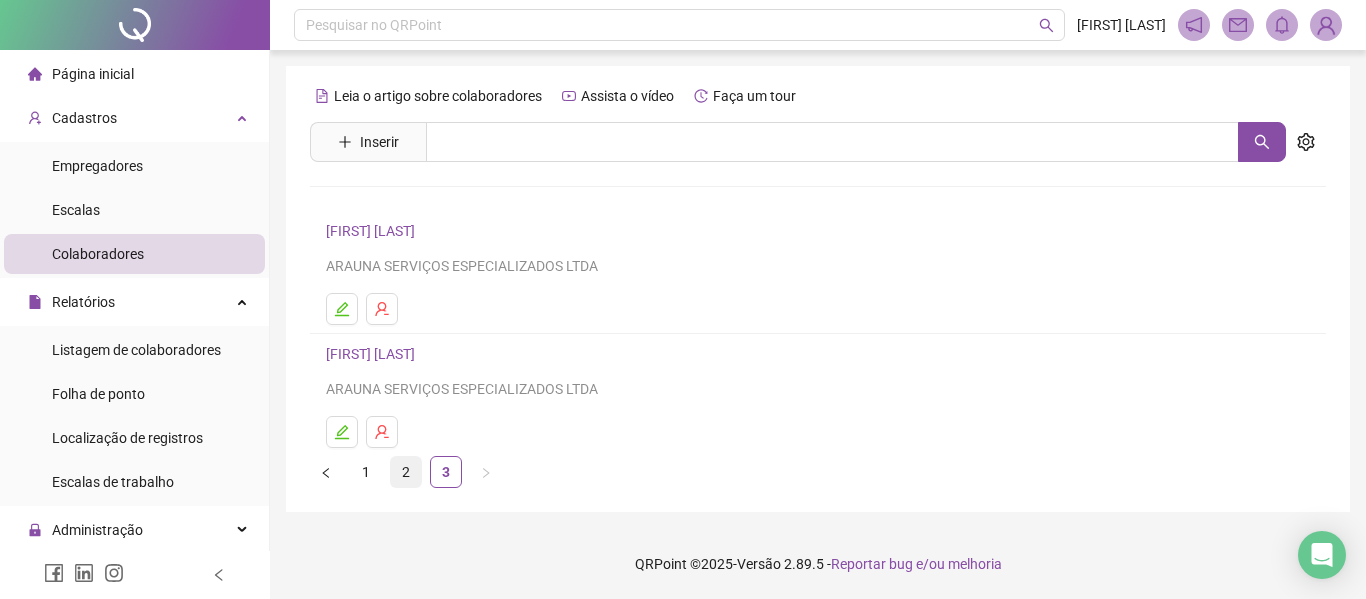 click on "2" at bounding box center [406, 472] 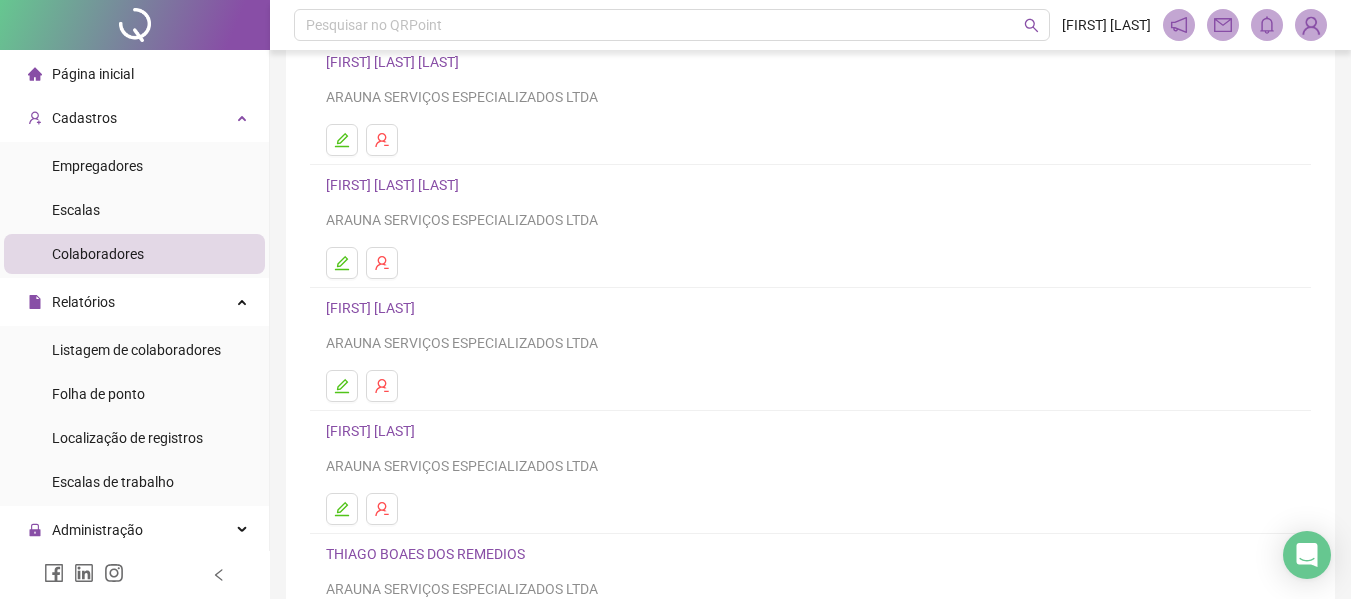 scroll, scrollTop: 168, scrollLeft: 0, axis: vertical 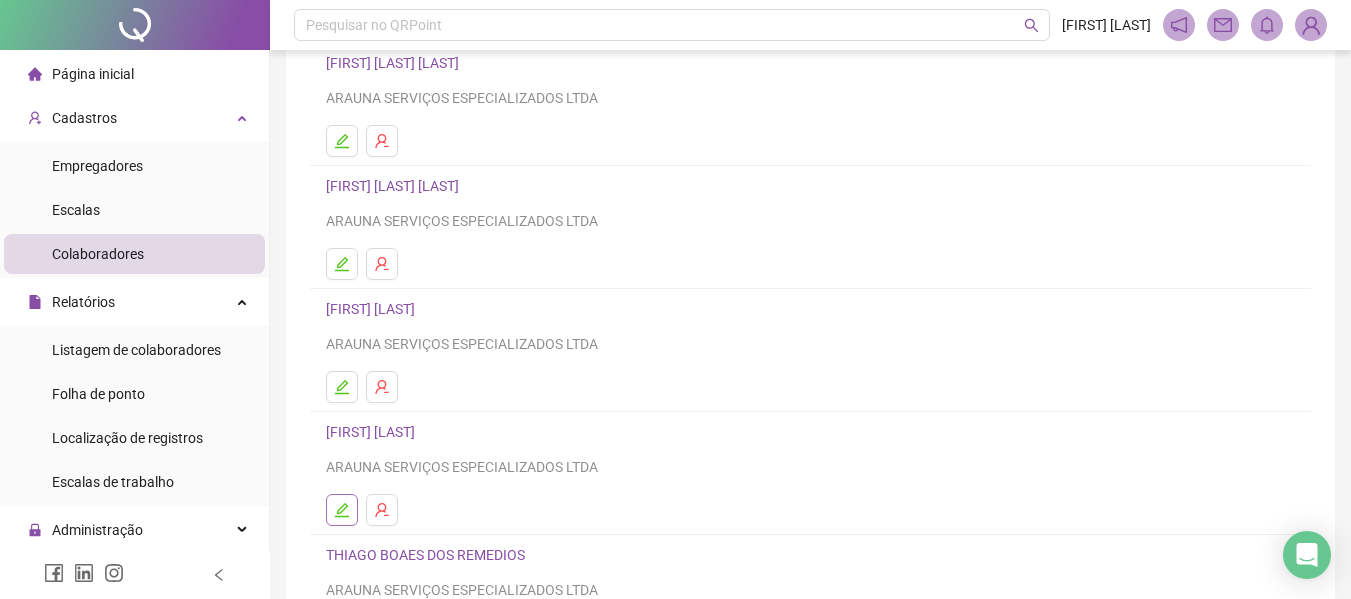 click at bounding box center [342, 510] 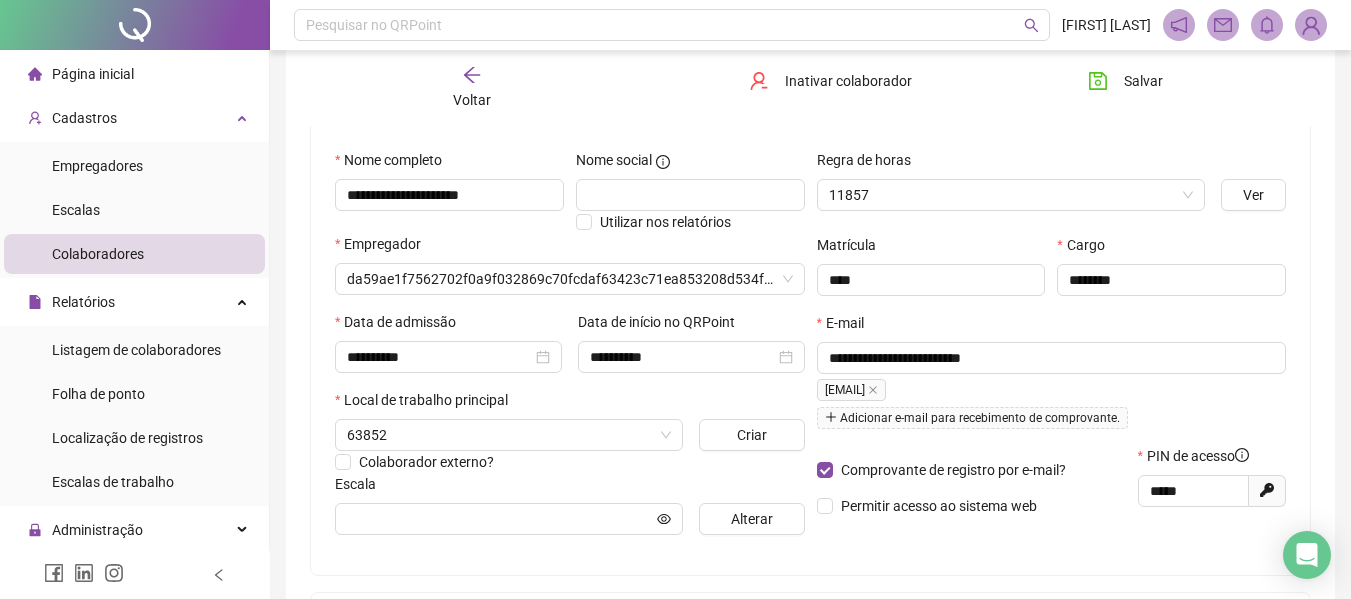 type on "**********" 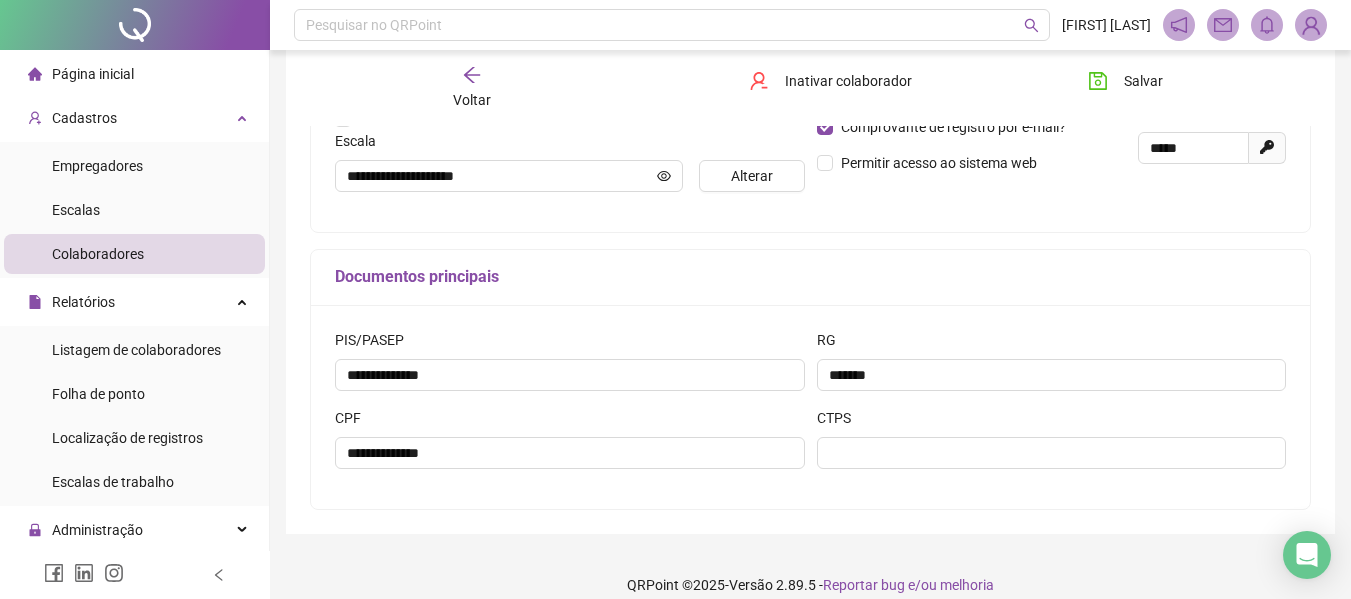 scroll, scrollTop: 542, scrollLeft: 0, axis: vertical 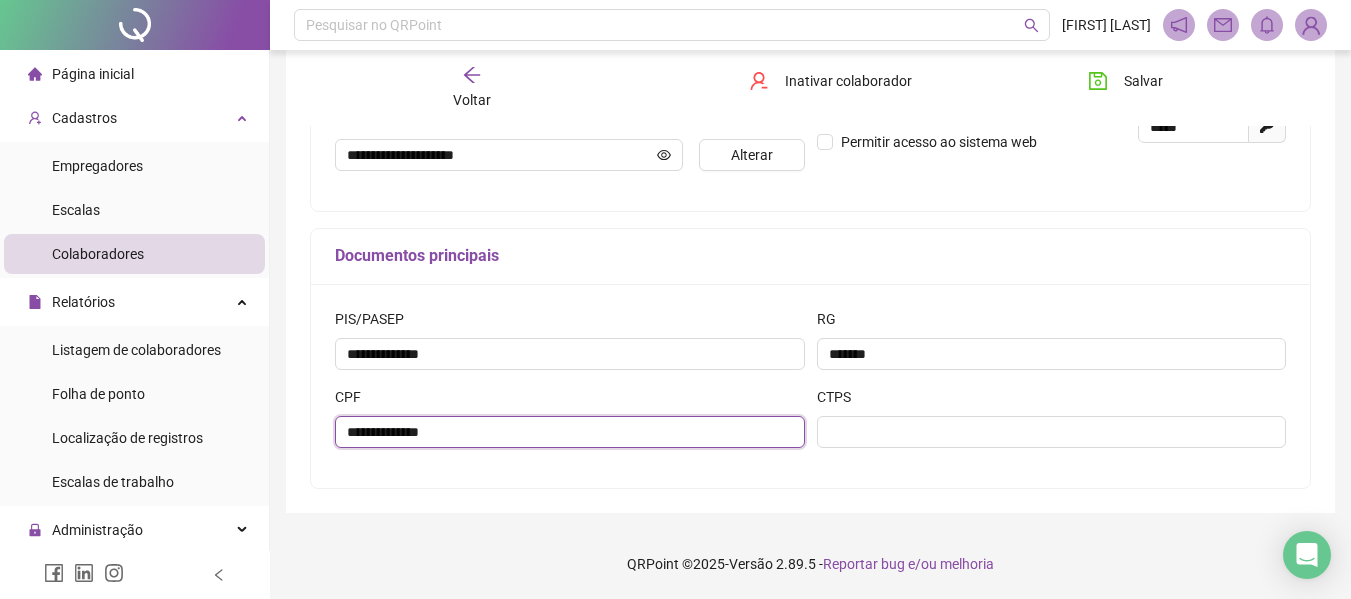 click on "**********" at bounding box center (570, 432) 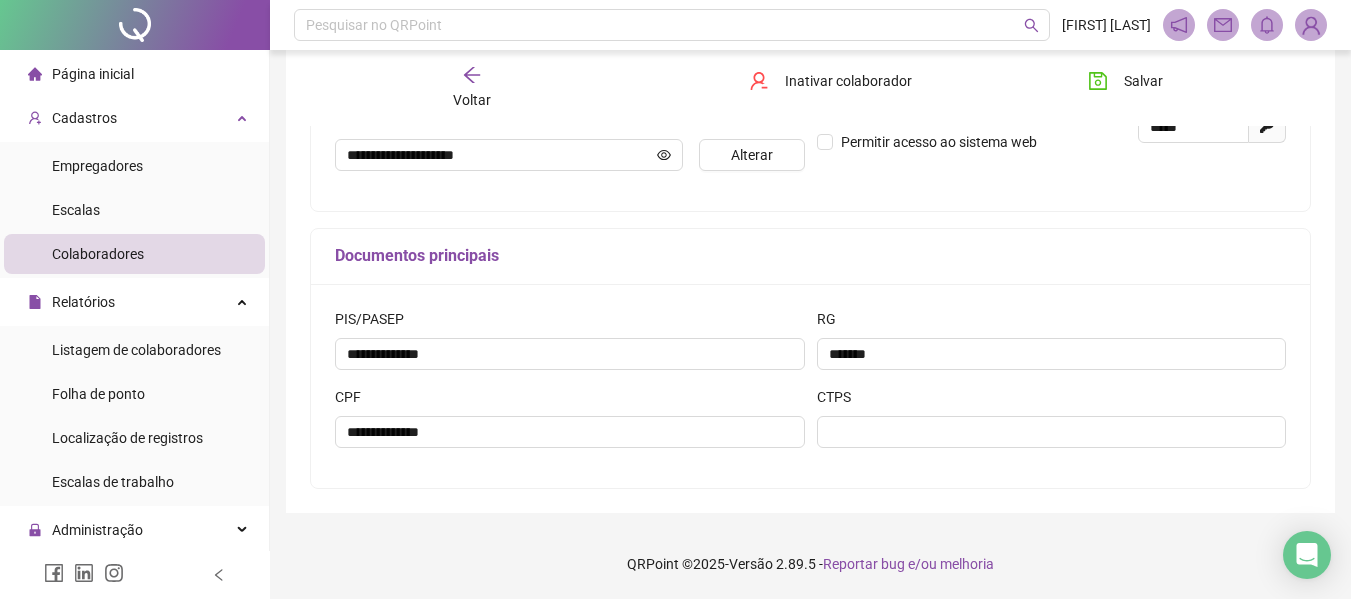 click on "Voltar" at bounding box center (472, 88) 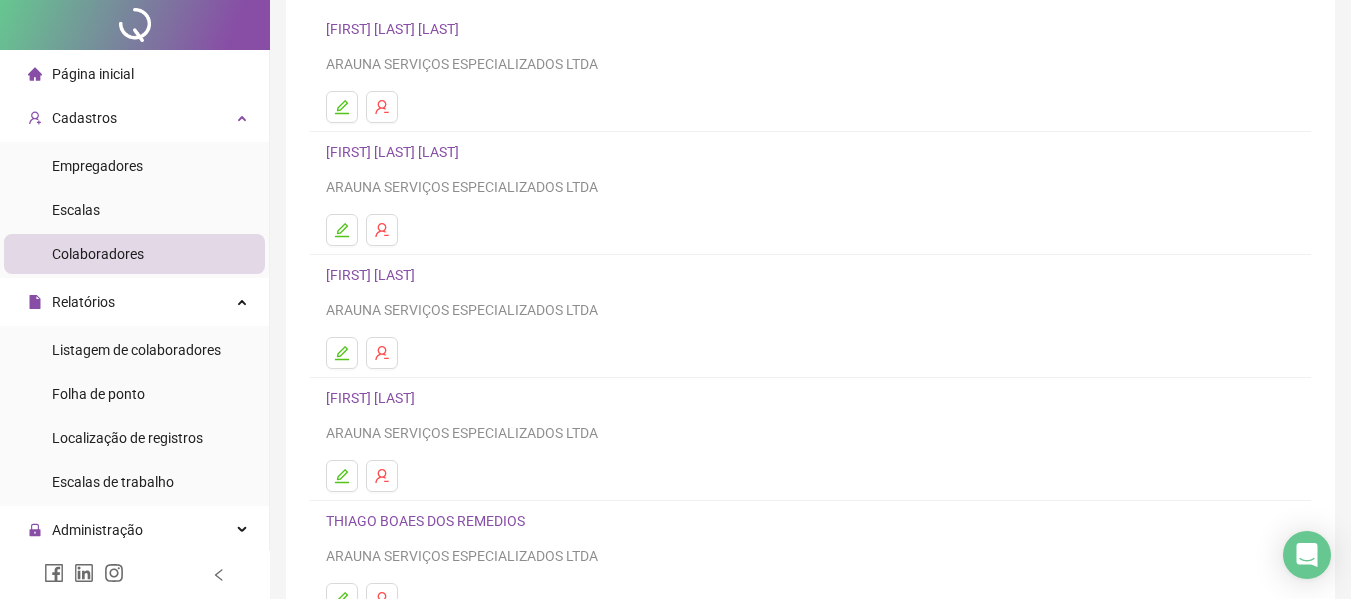 scroll, scrollTop: 368, scrollLeft: 0, axis: vertical 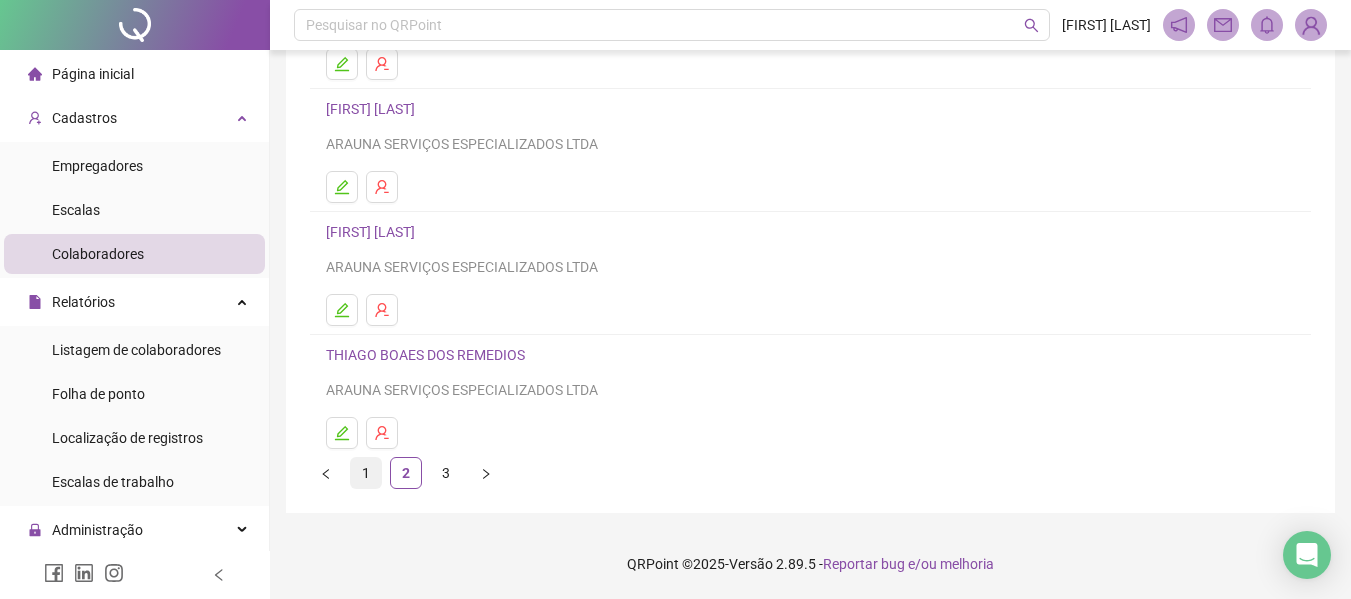 click on "1" at bounding box center (366, 473) 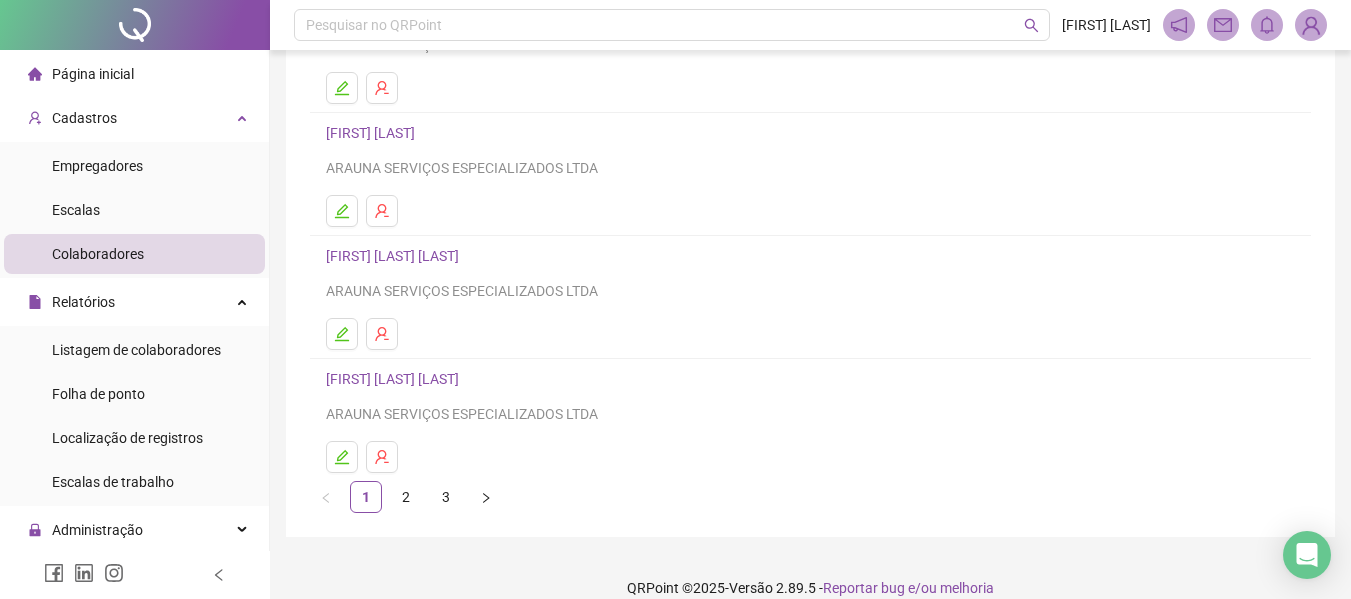 scroll, scrollTop: 368, scrollLeft: 0, axis: vertical 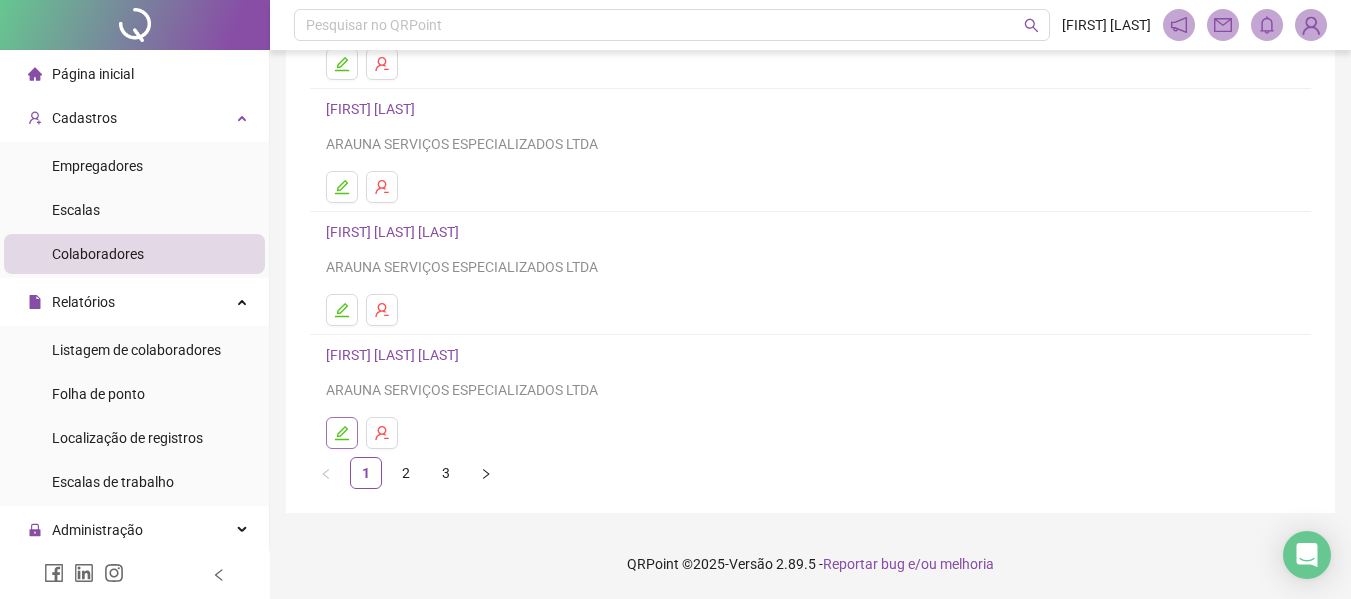 click 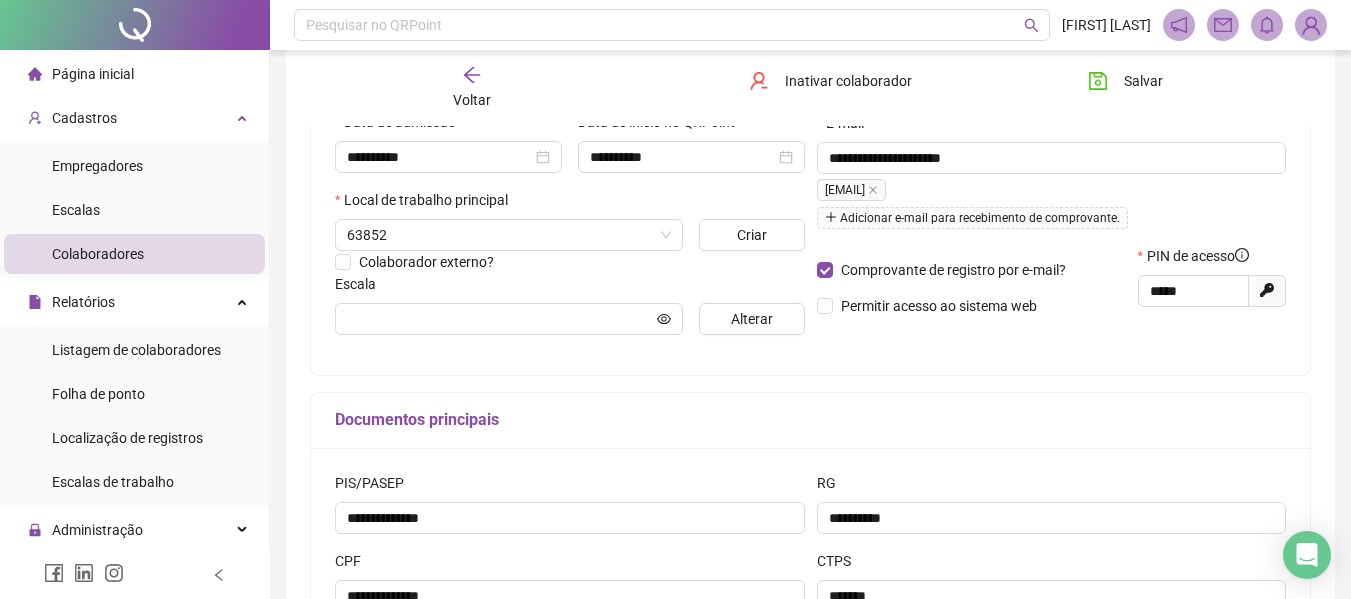 type on "**********" 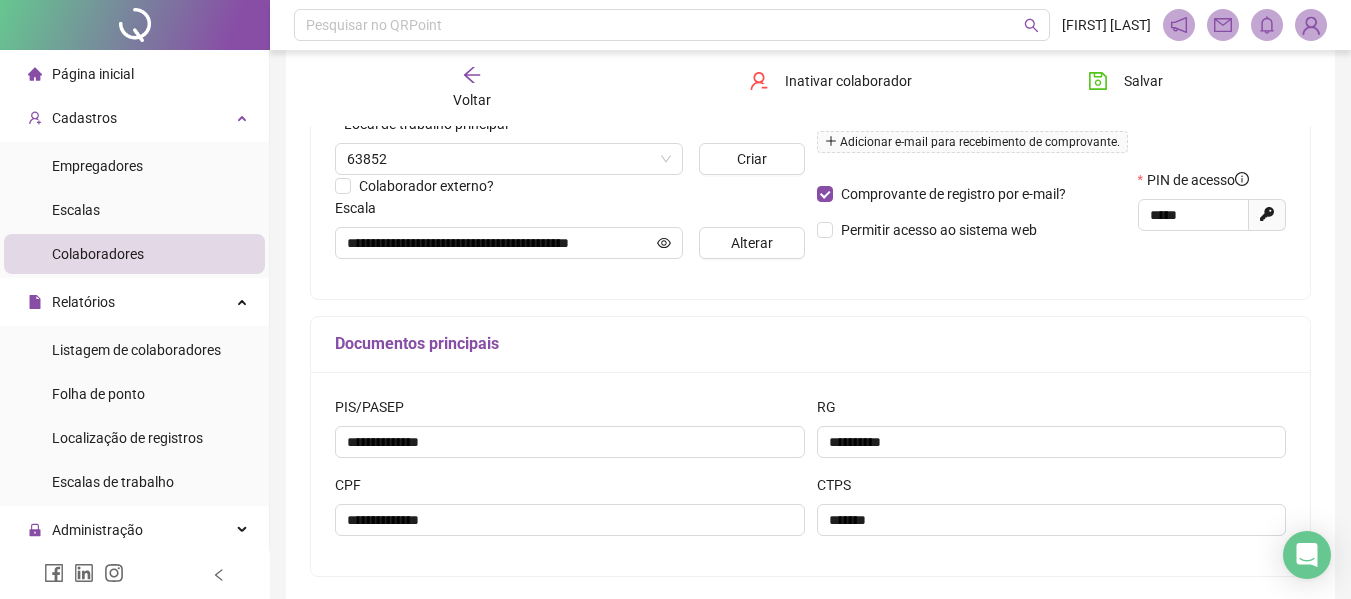 scroll, scrollTop: 542, scrollLeft: 0, axis: vertical 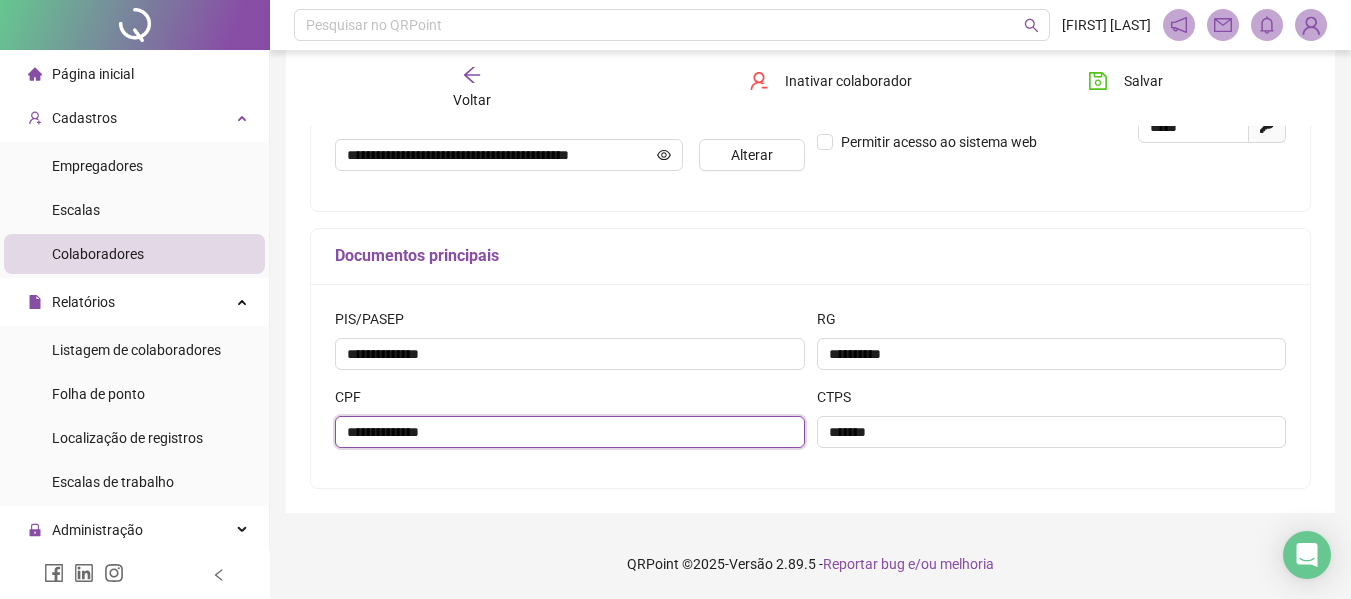click on "**********" at bounding box center (570, 432) 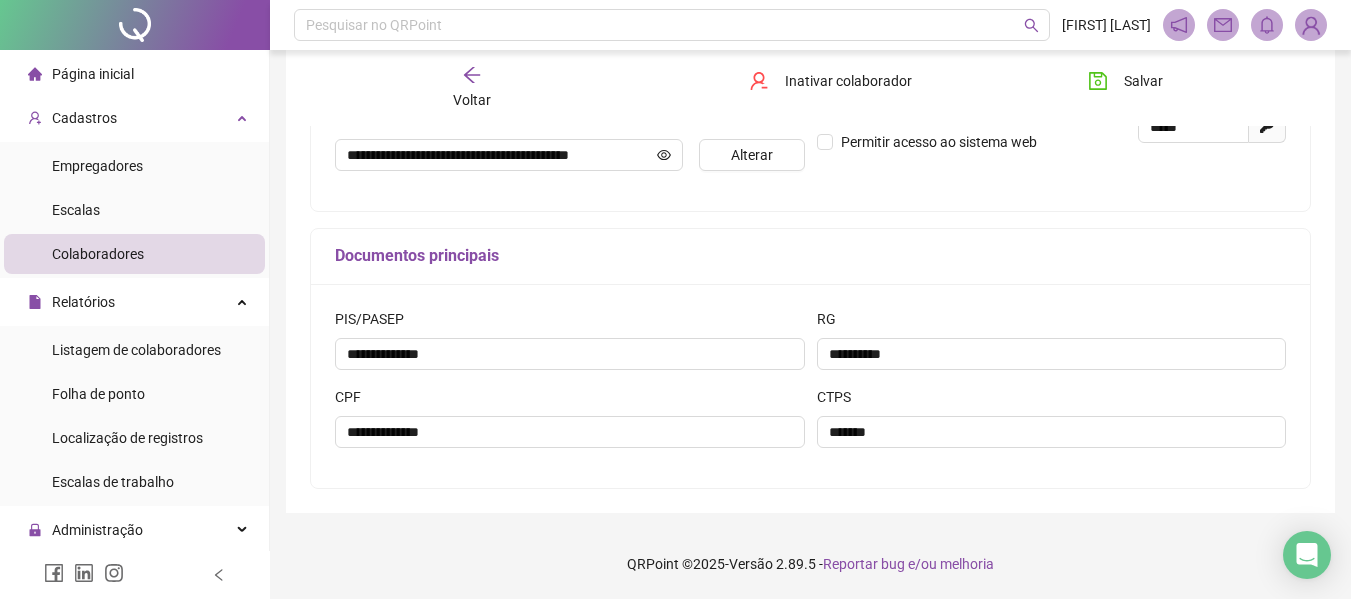 click 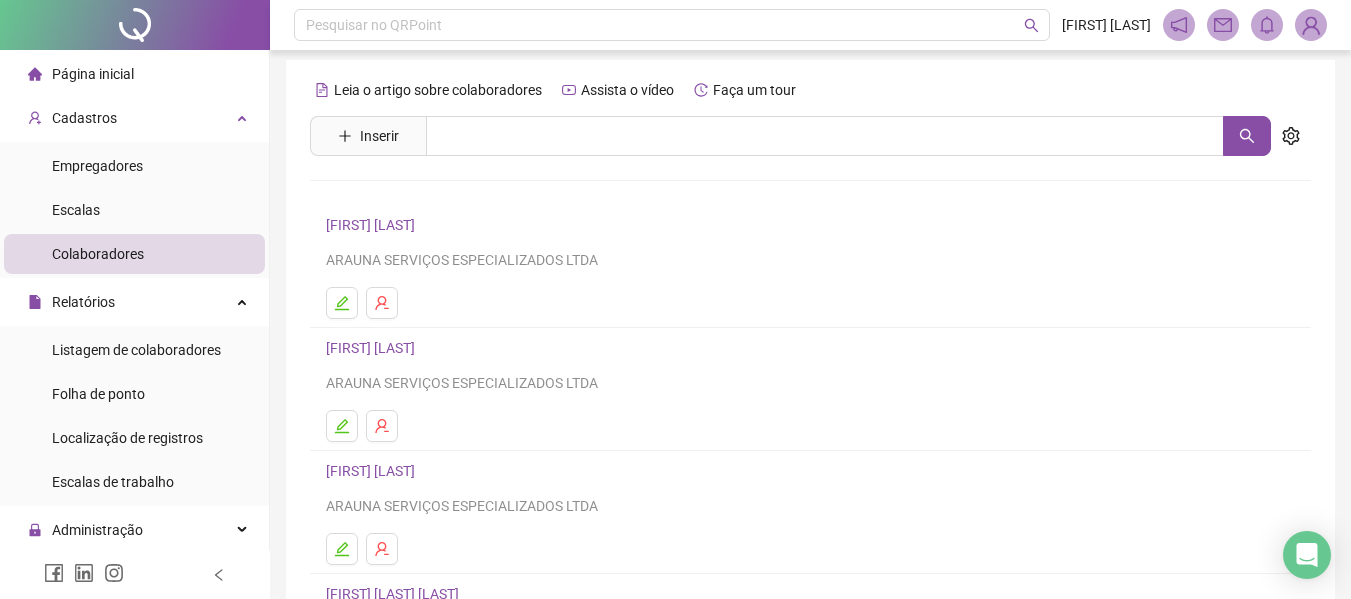scroll, scrollTop: 0, scrollLeft: 0, axis: both 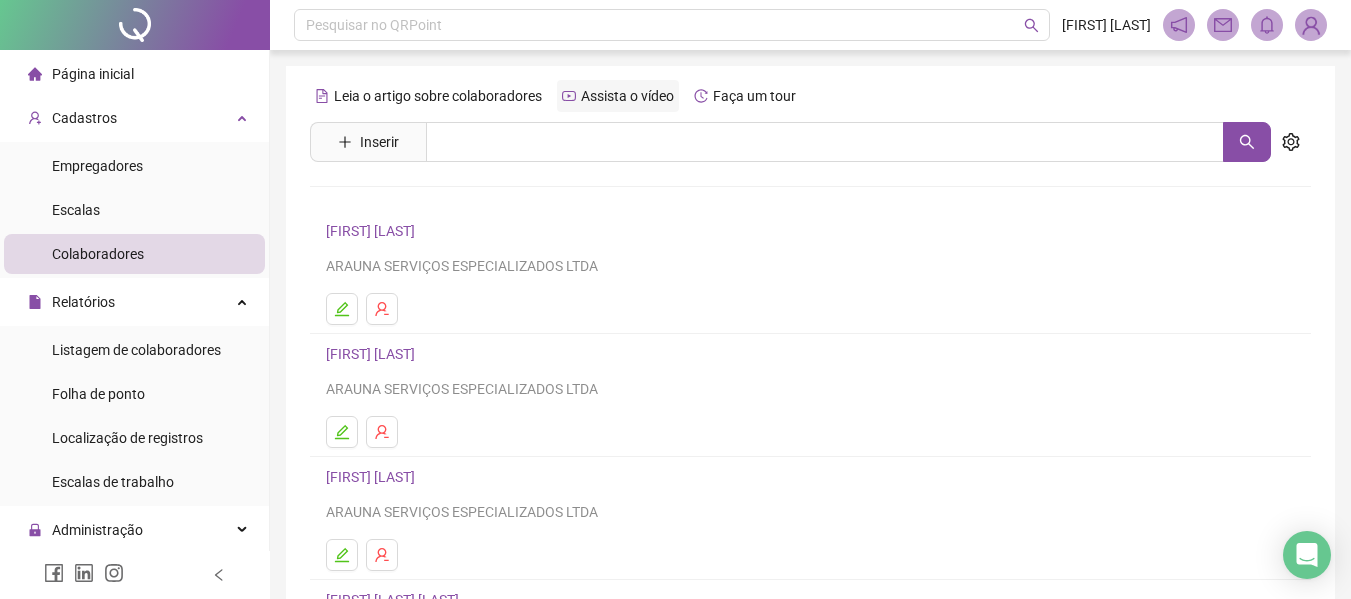drag, startPoint x: 1032, startPoint y: 344, endPoint x: 611, endPoint y: 99, distance: 487.09958 